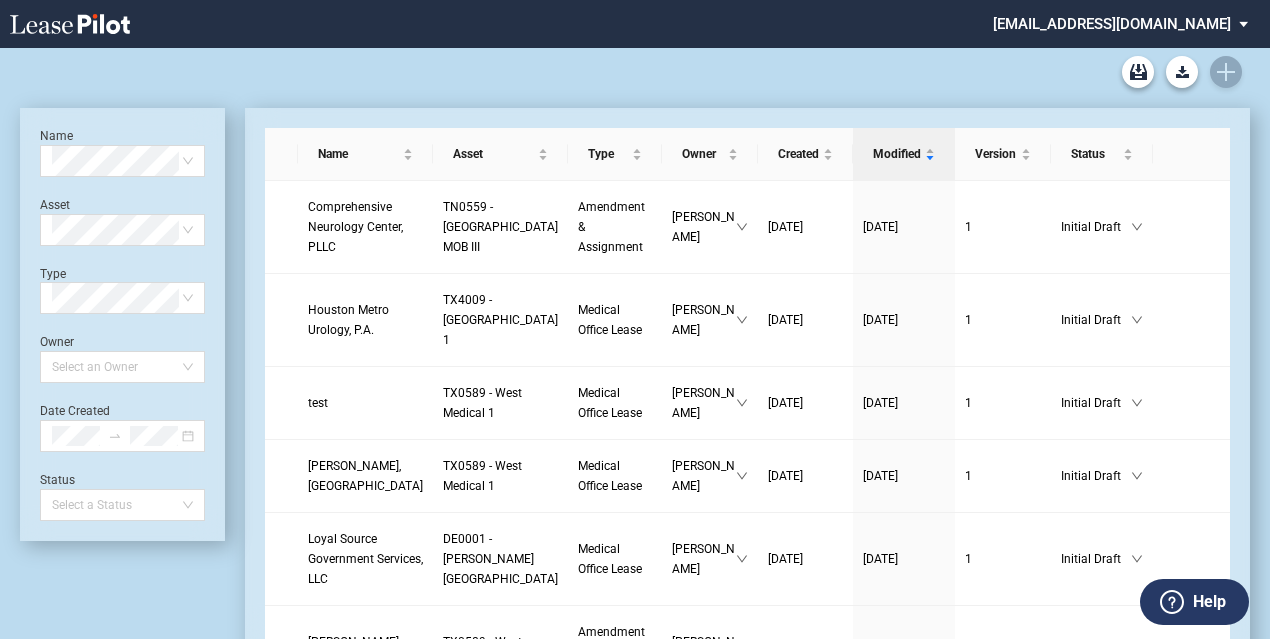 scroll, scrollTop: 0, scrollLeft: 0, axis: both 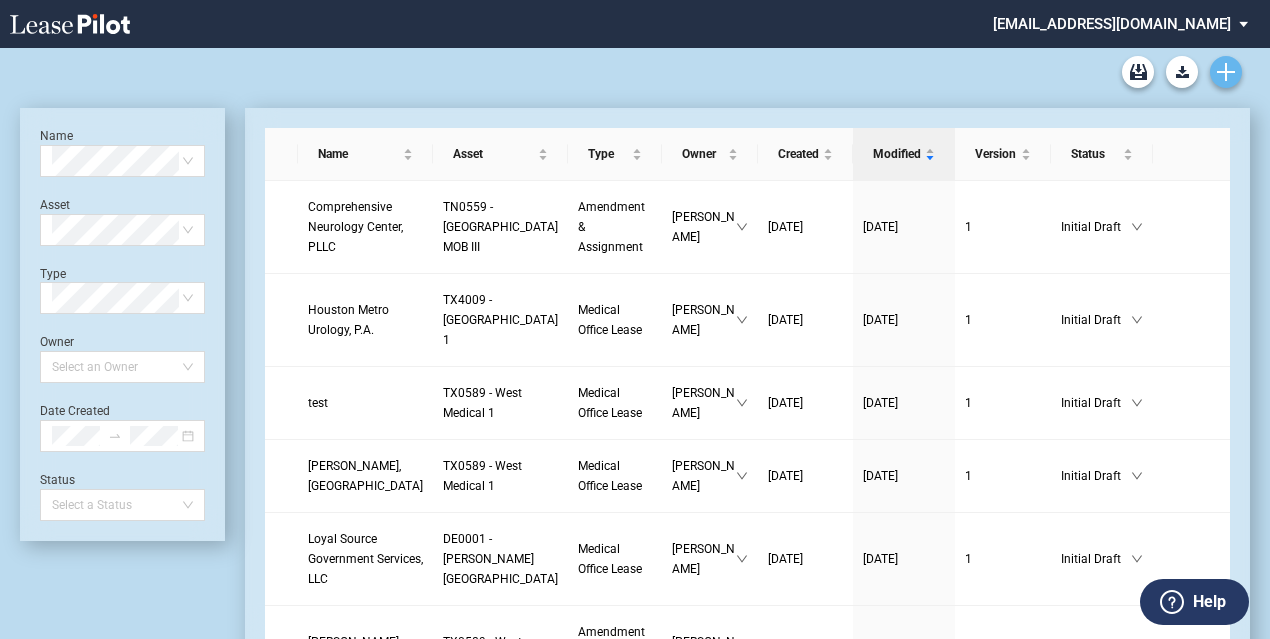 click 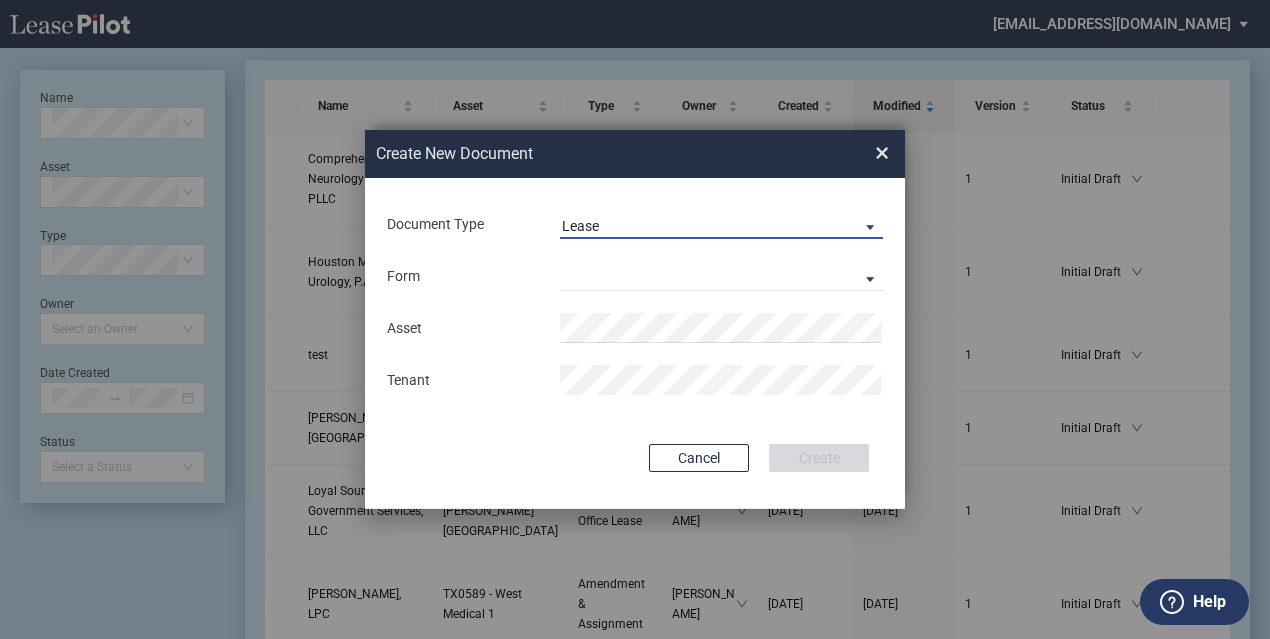 click on "Lease" at bounding box center (721, 224) 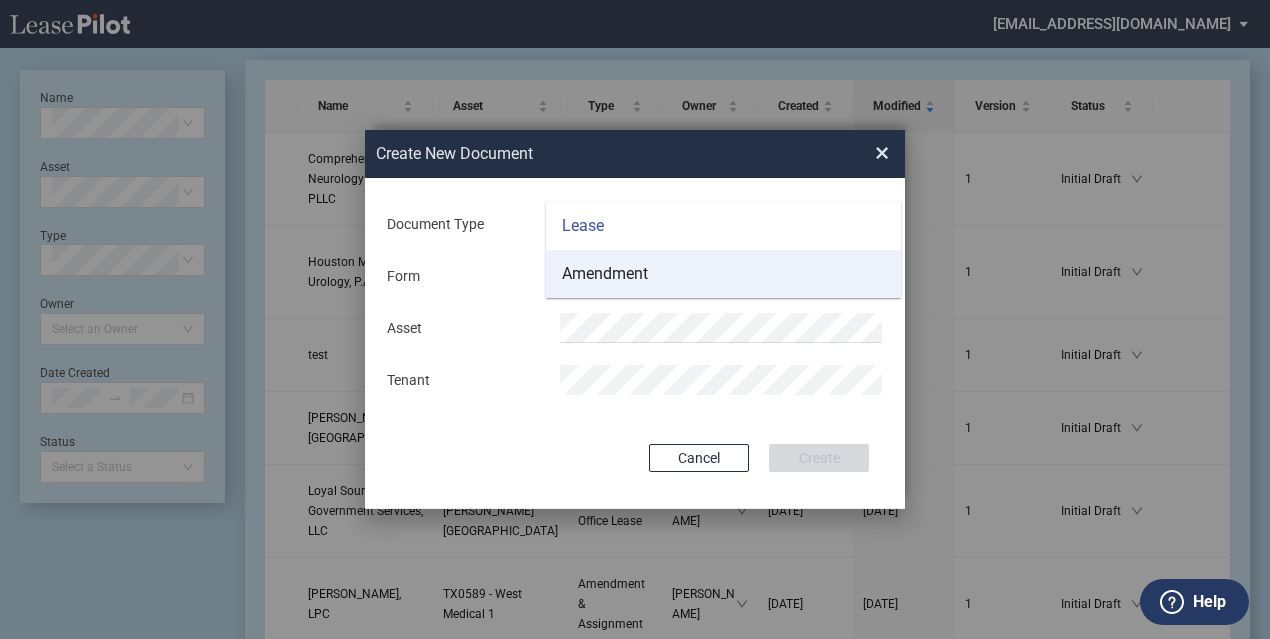 click on "Amendment" at bounding box center (723, 274) 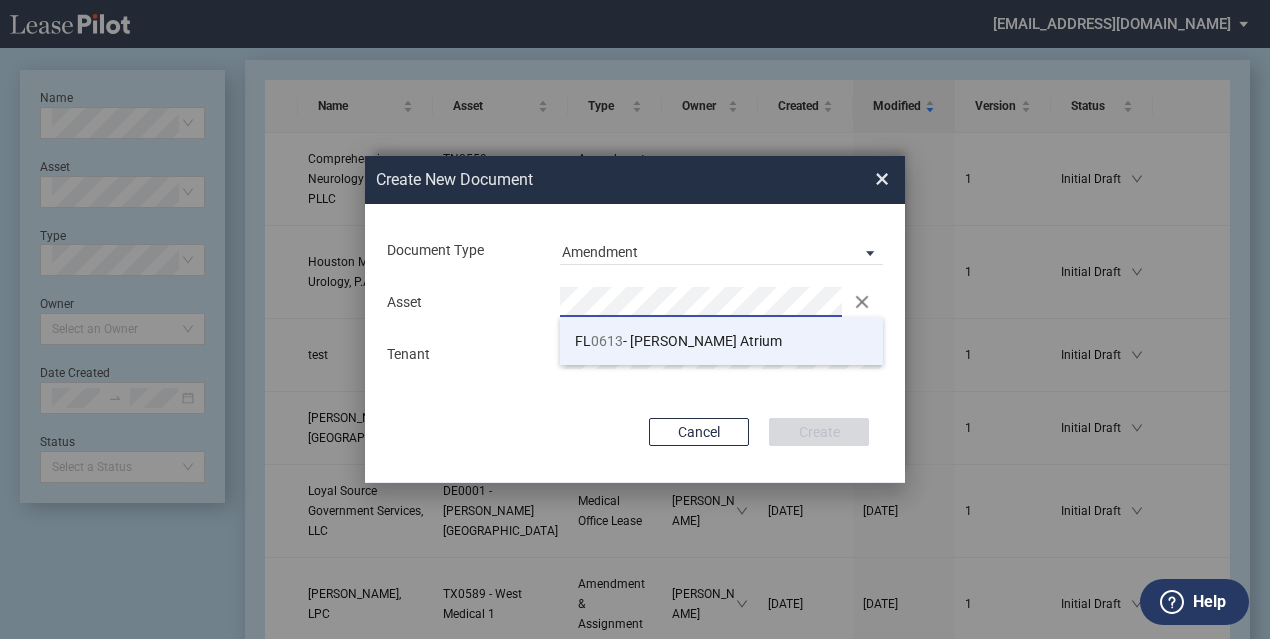 click on "FL 0613  - Kendall Atrium" at bounding box center [678, 341] 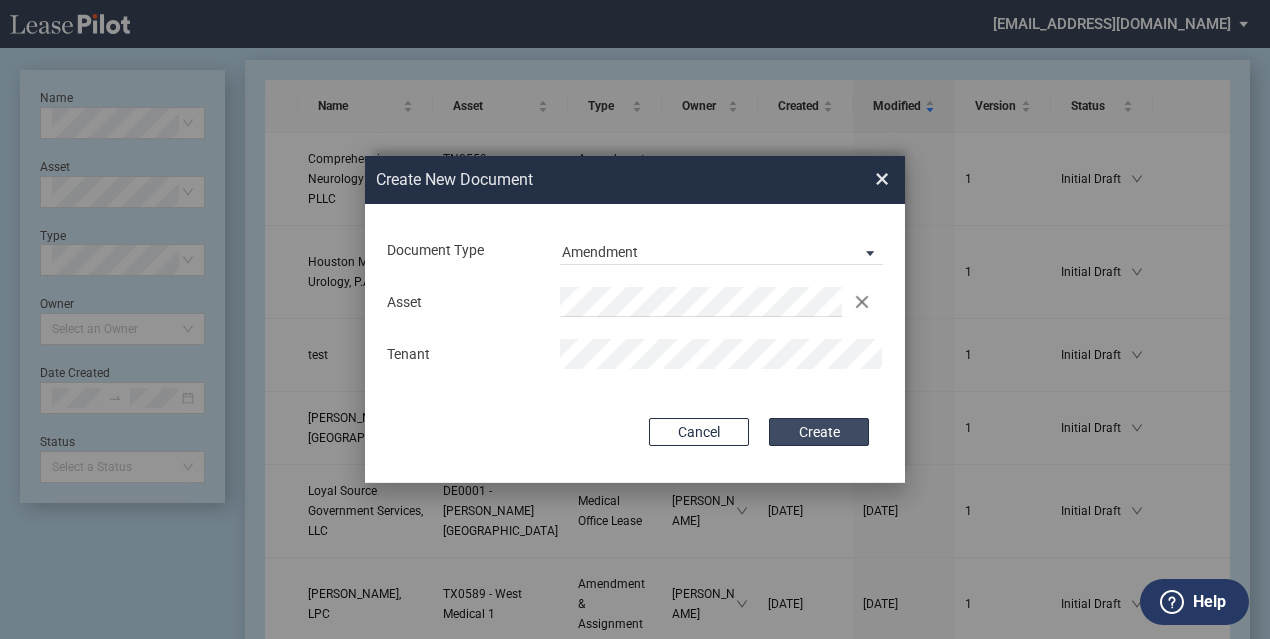 click on "Create" at bounding box center [819, 432] 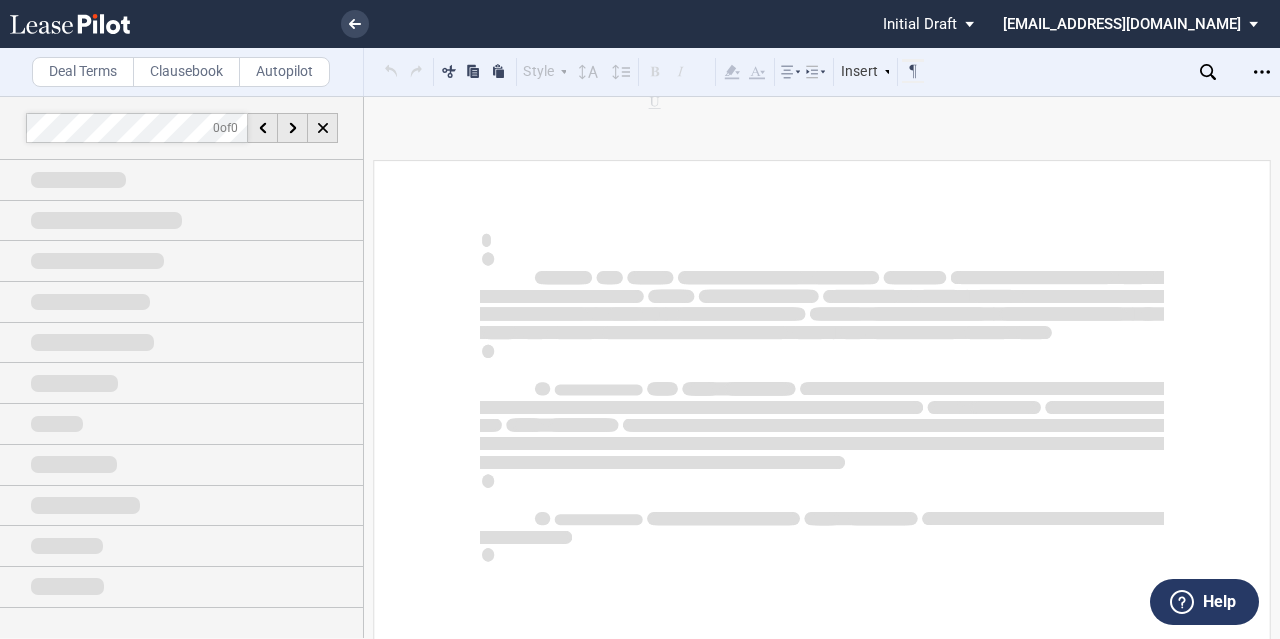 scroll, scrollTop: 0, scrollLeft: 0, axis: both 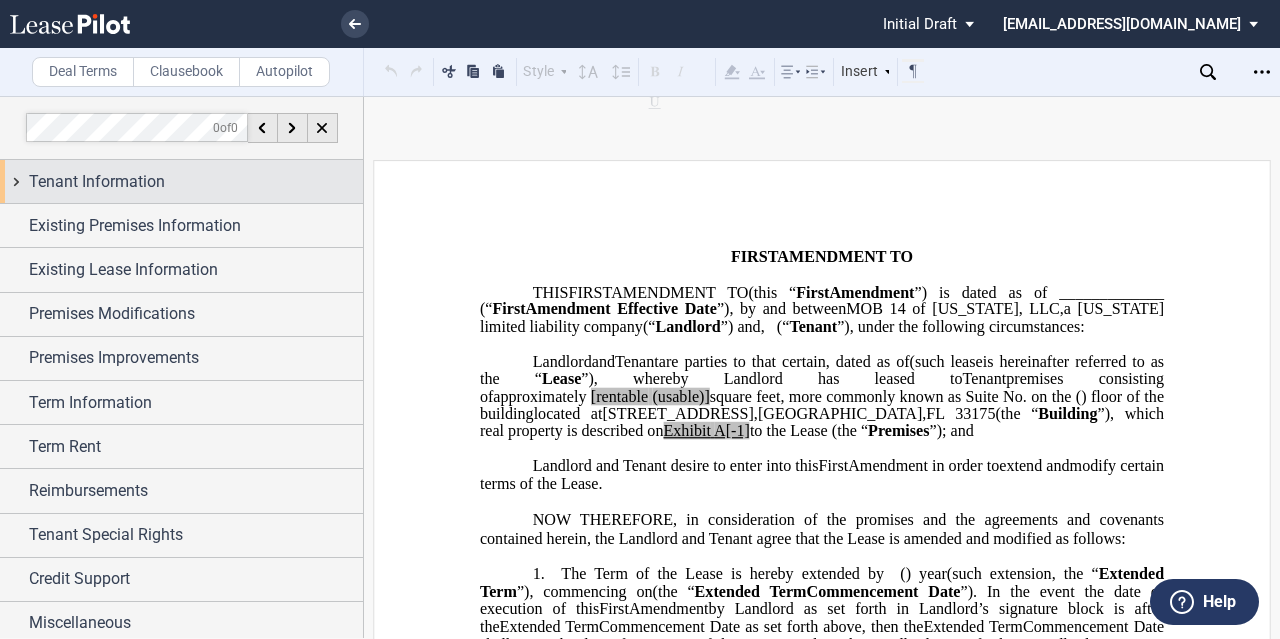 click on "Tenant Information" at bounding box center [97, 182] 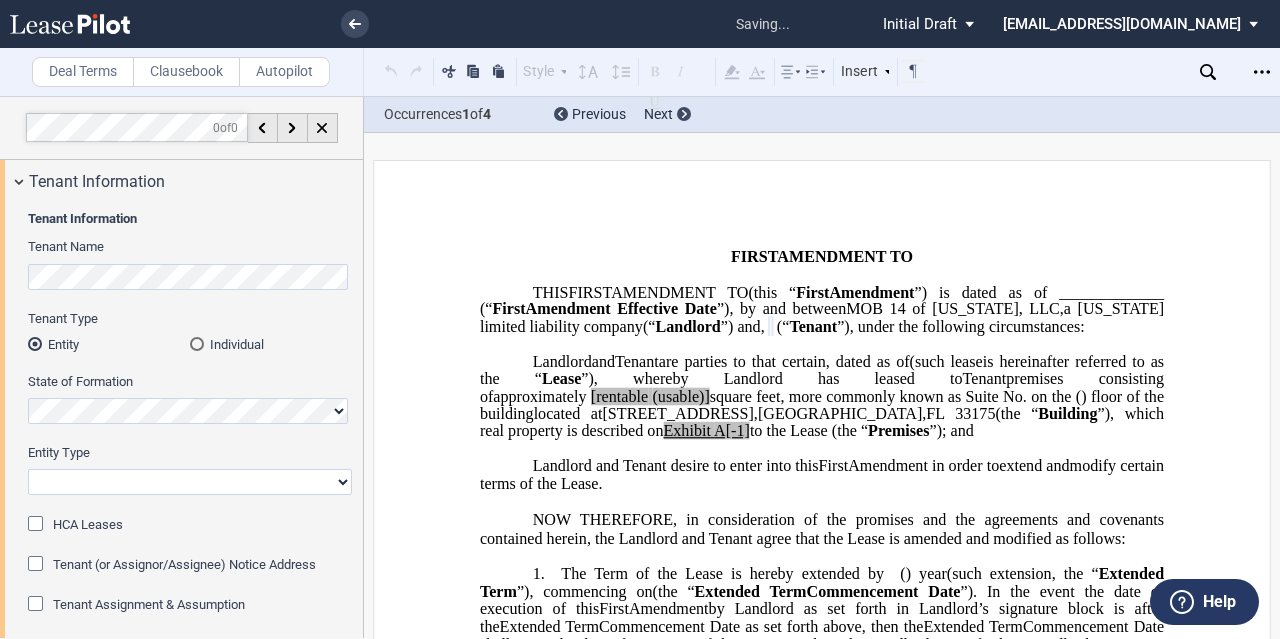 scroll, scrollTop: 100, scrollLeft: 0, axis: vertical 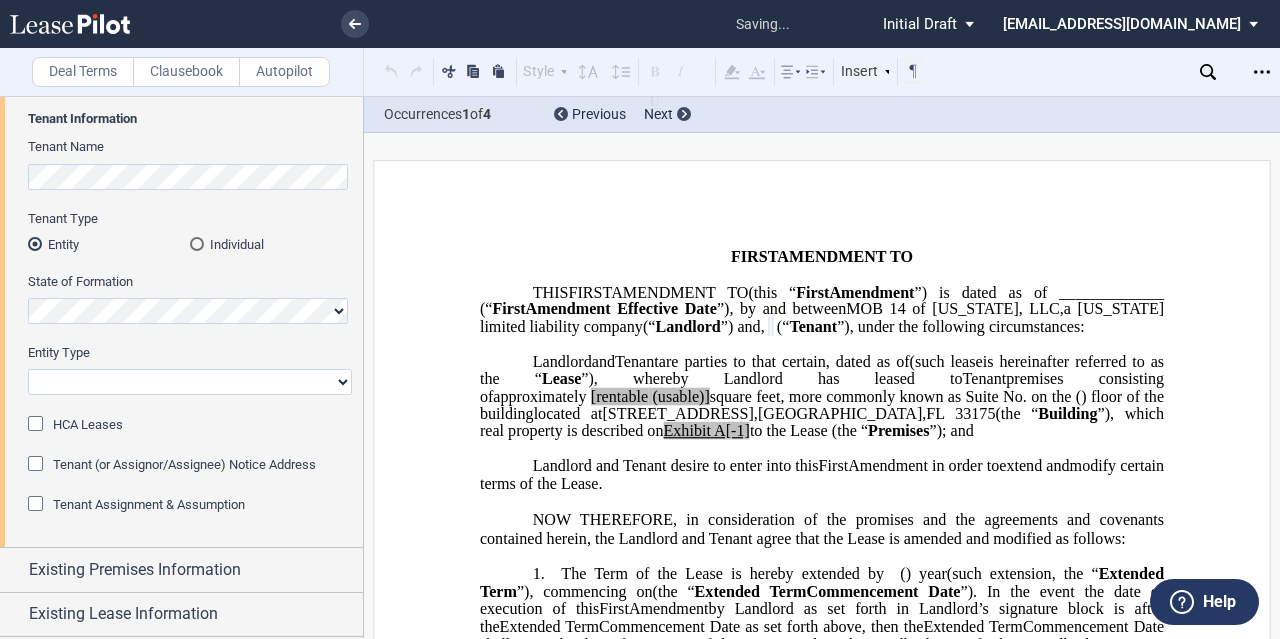click on "Corporation
Limited Liability Company
General Partnership
Limited Partnership
Other" at bounding box center [190, 382] 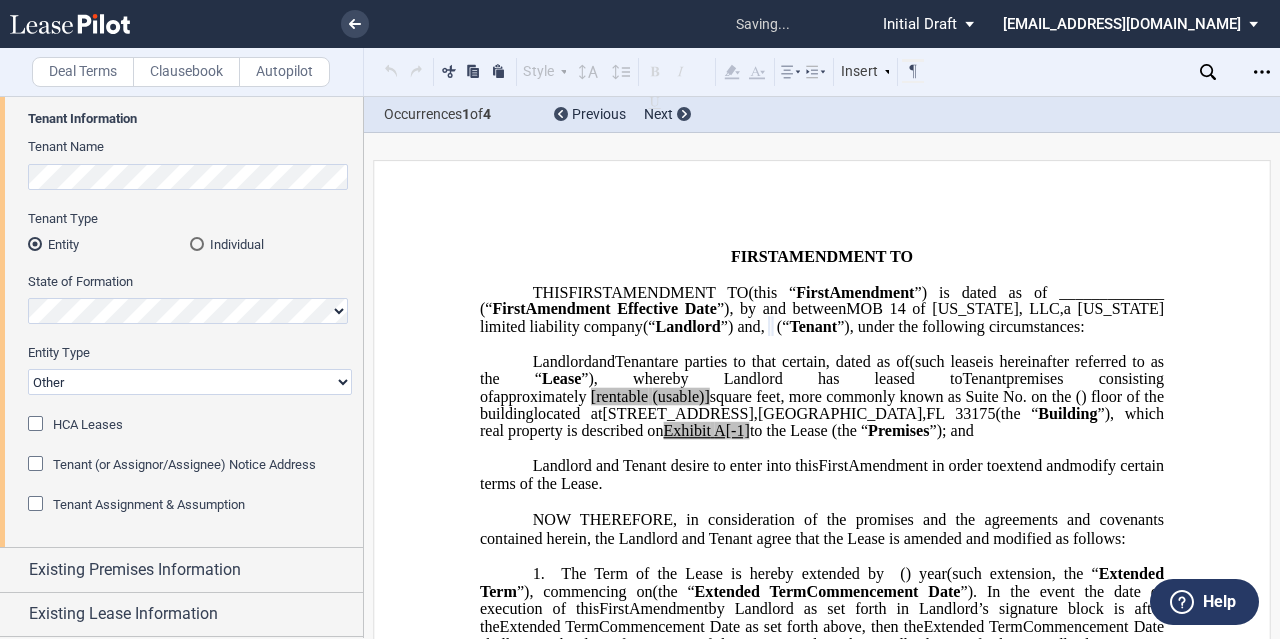 click on "Corporation
Limited Liability Company
General Partnership
Limited Partnership
Other" at bounding box center [190, 382] 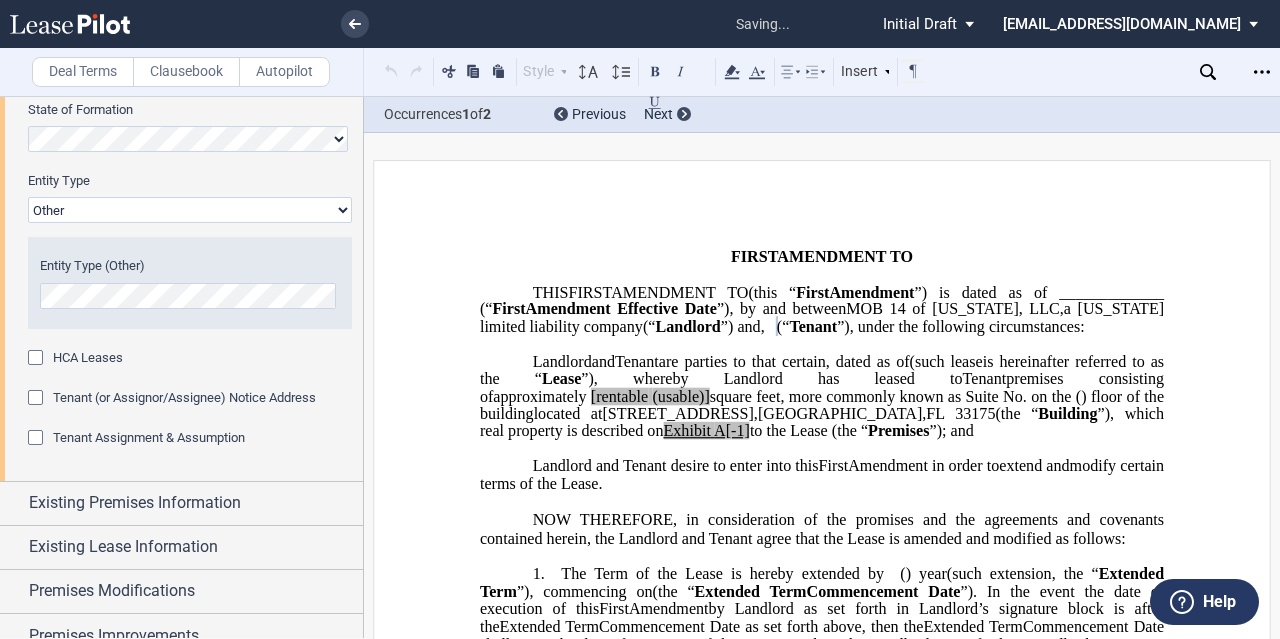 scroll, scrollTop: 300, scrollLeft: 0, axis: vertical 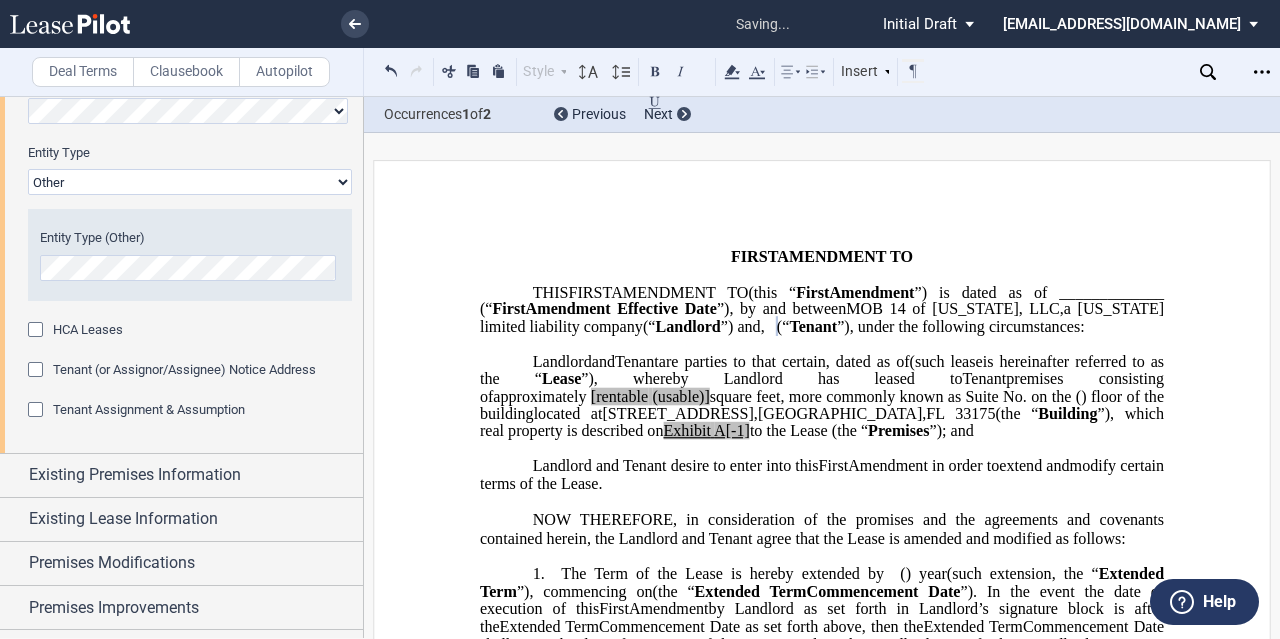 click on "Tenant Assignment & Assumption" 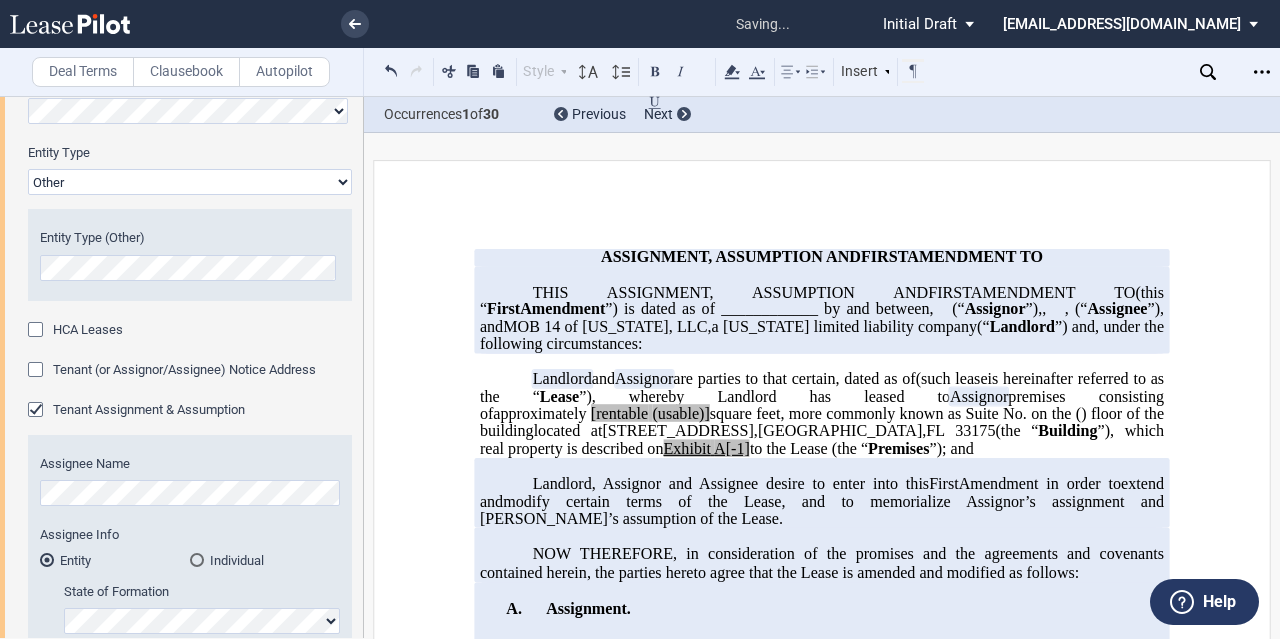 scroll, scrollTop: 400, scrollLeft: 0, axis: vertical 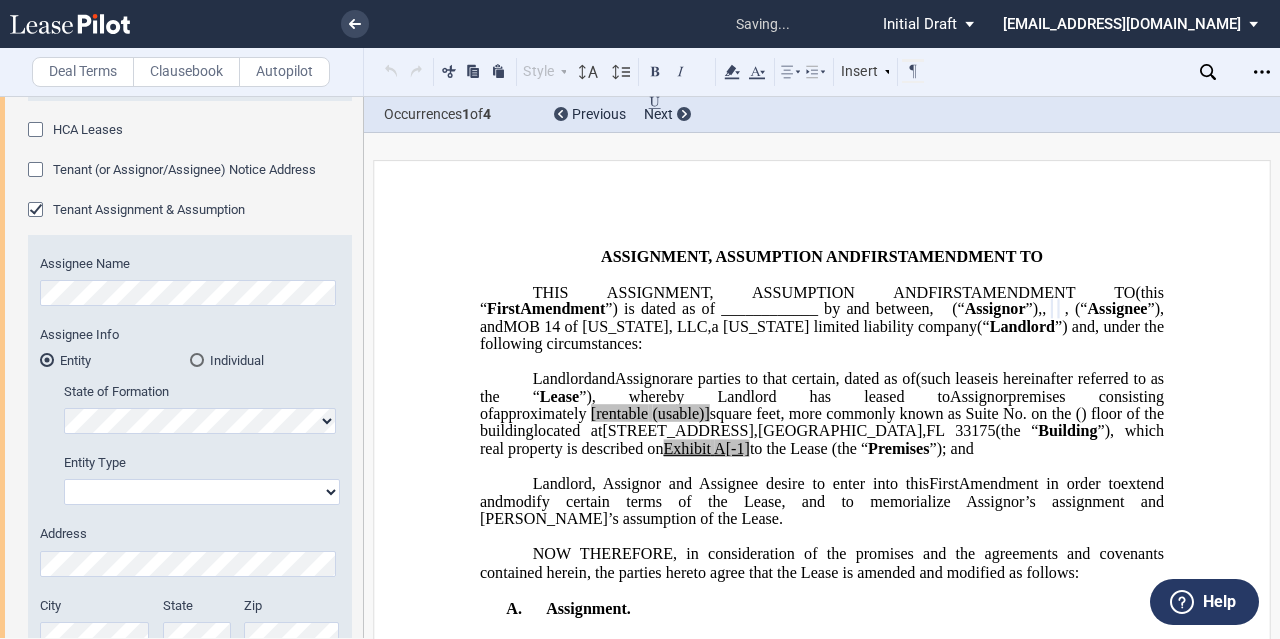 click on "Corporation
Limited Liability Company
General Partnership
Limited Partnership
Other" 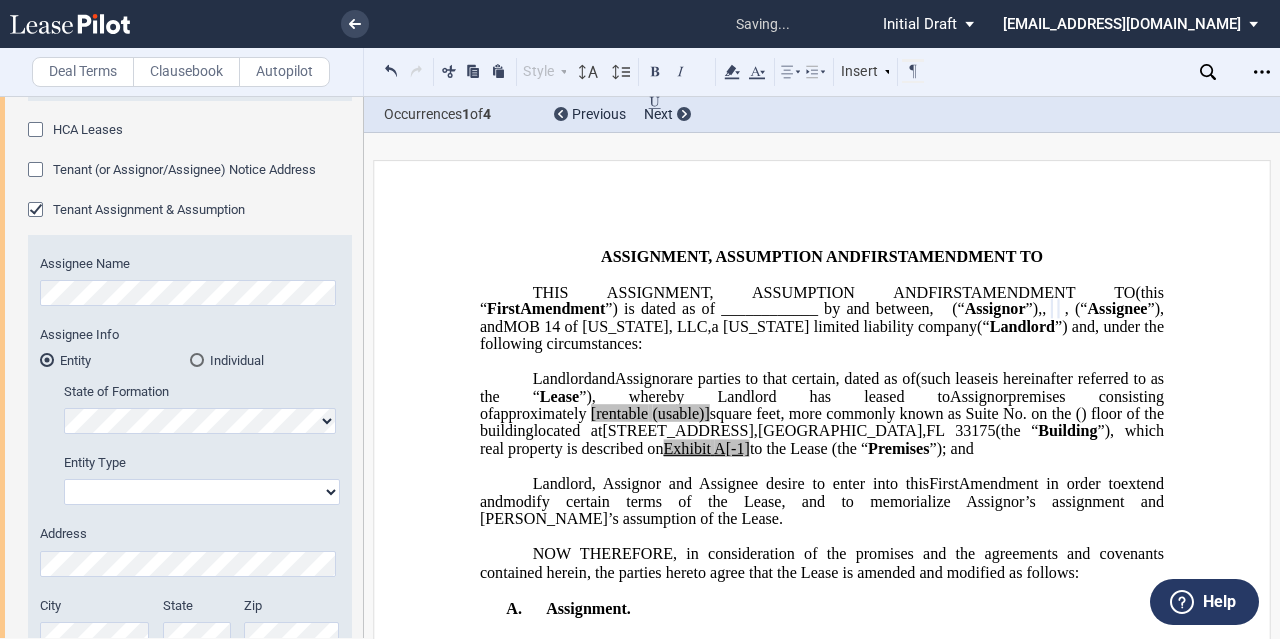 select on "Other" 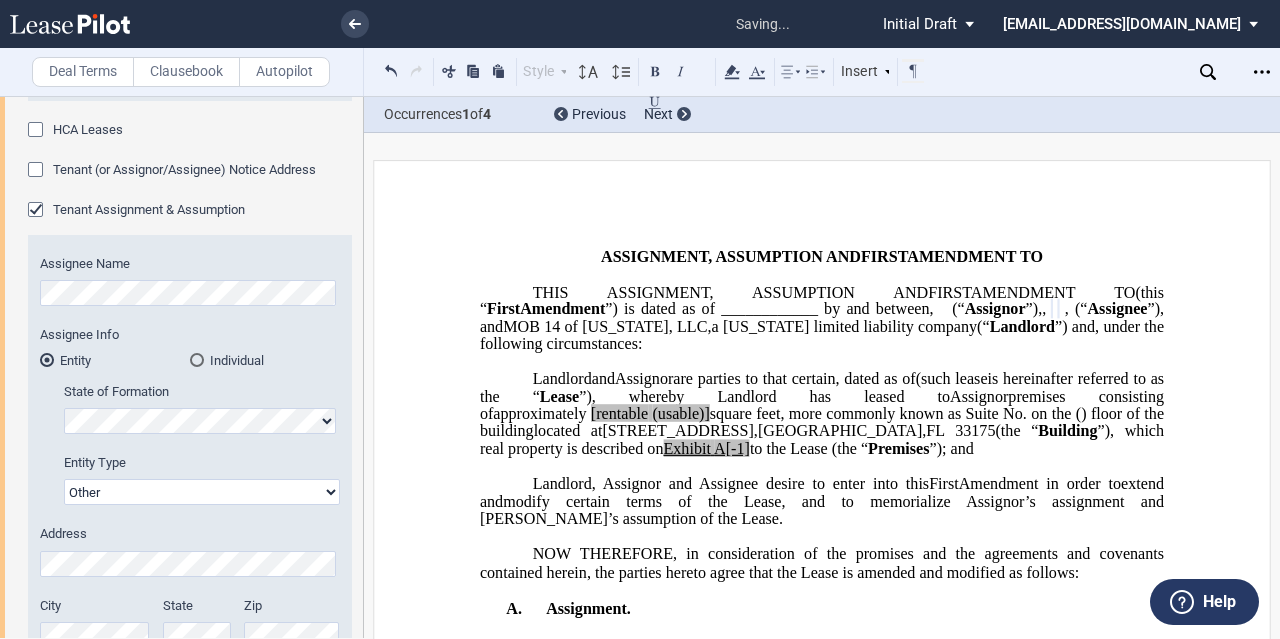 click on "Corporation
Limited Liability Company
General Partnership
Limited Partnership
Other" 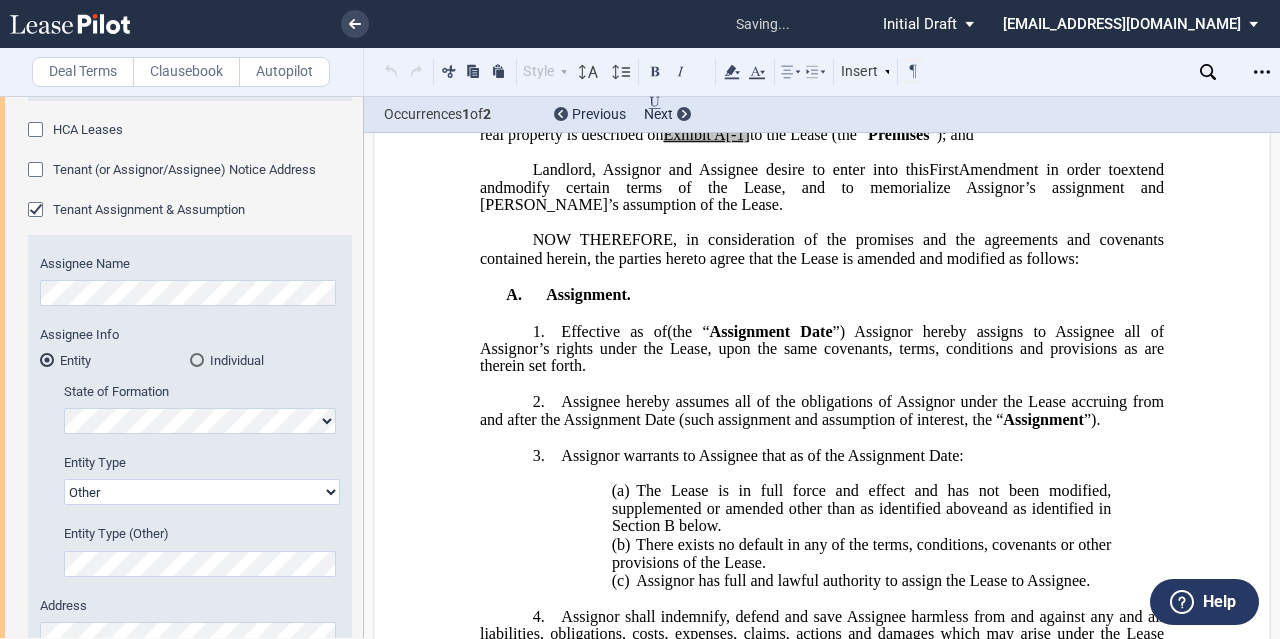 scroll, scrollTop: 400, scrollLeft: 0, axis: vertical 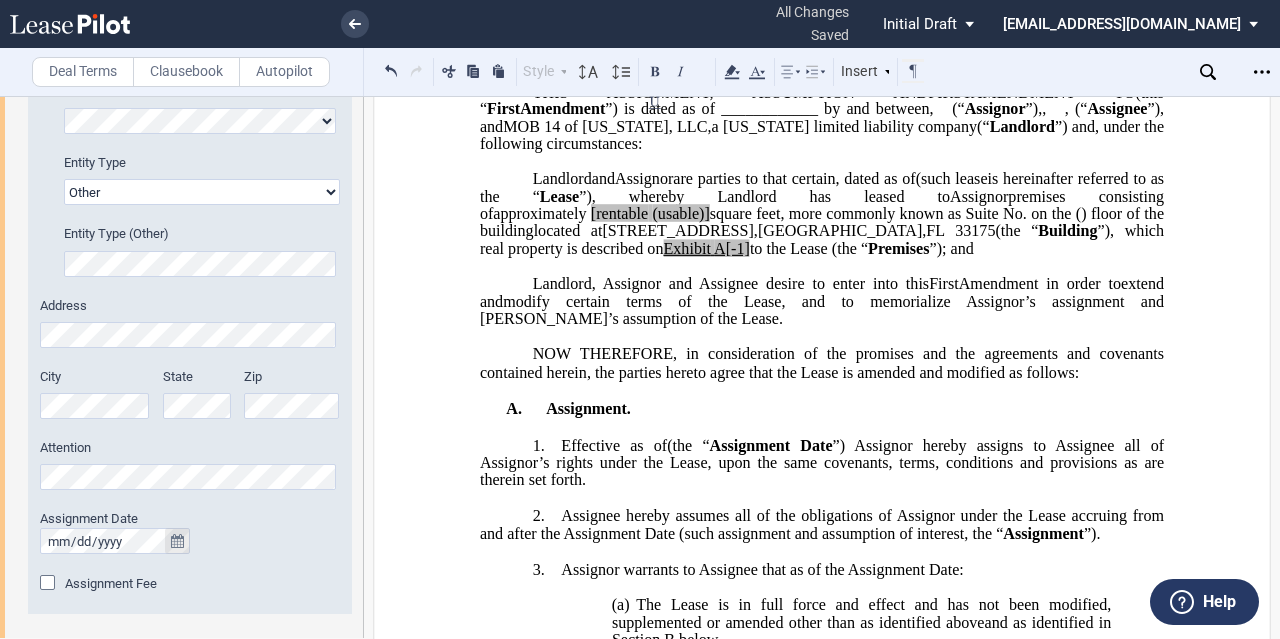 click at bounding box center (177, 541) 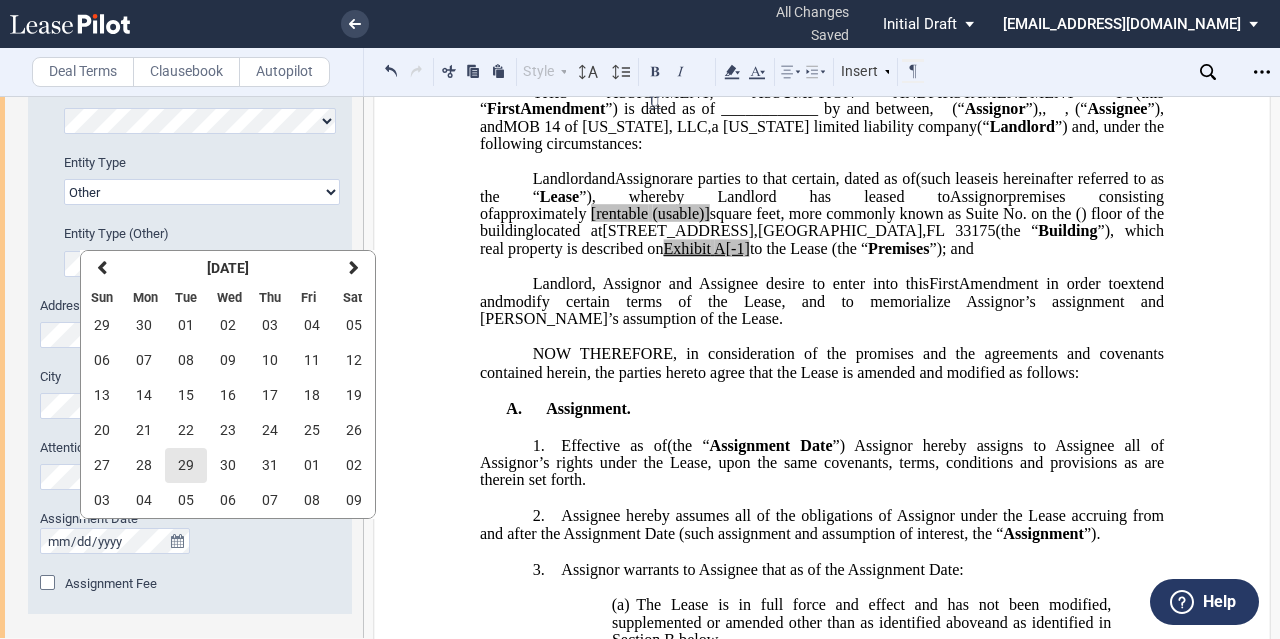 click on "29" at bounding box center (186, 465) 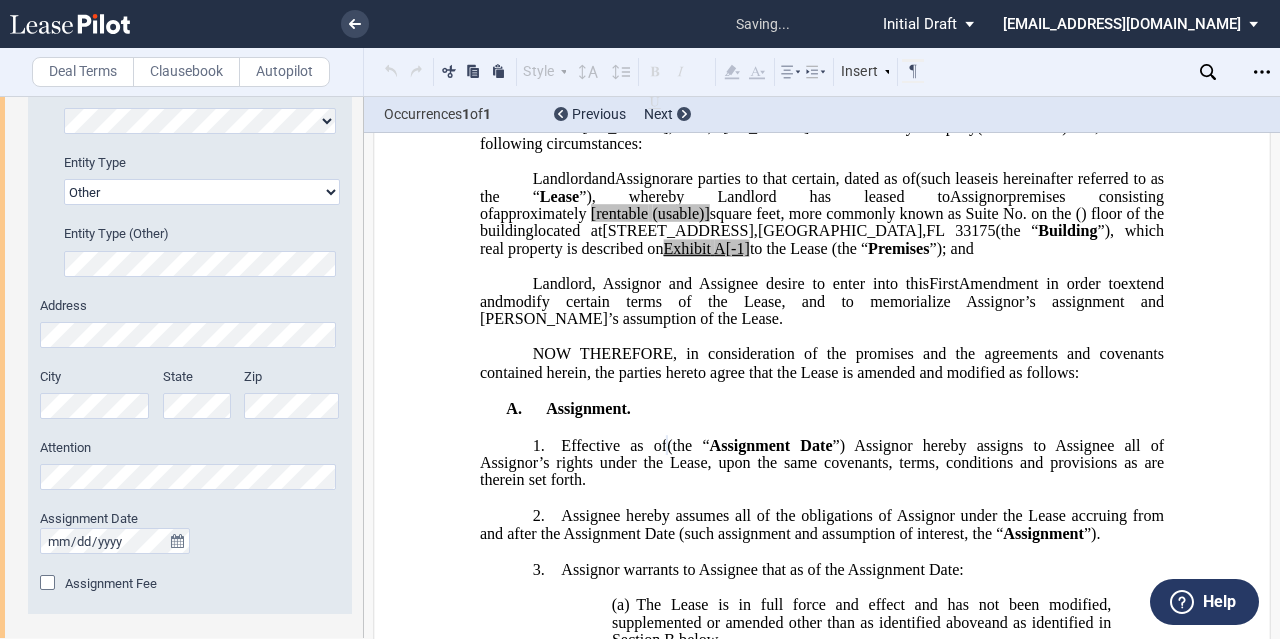scroll, scrollTop: 1000, scrollLeft: 0, axis: vertical 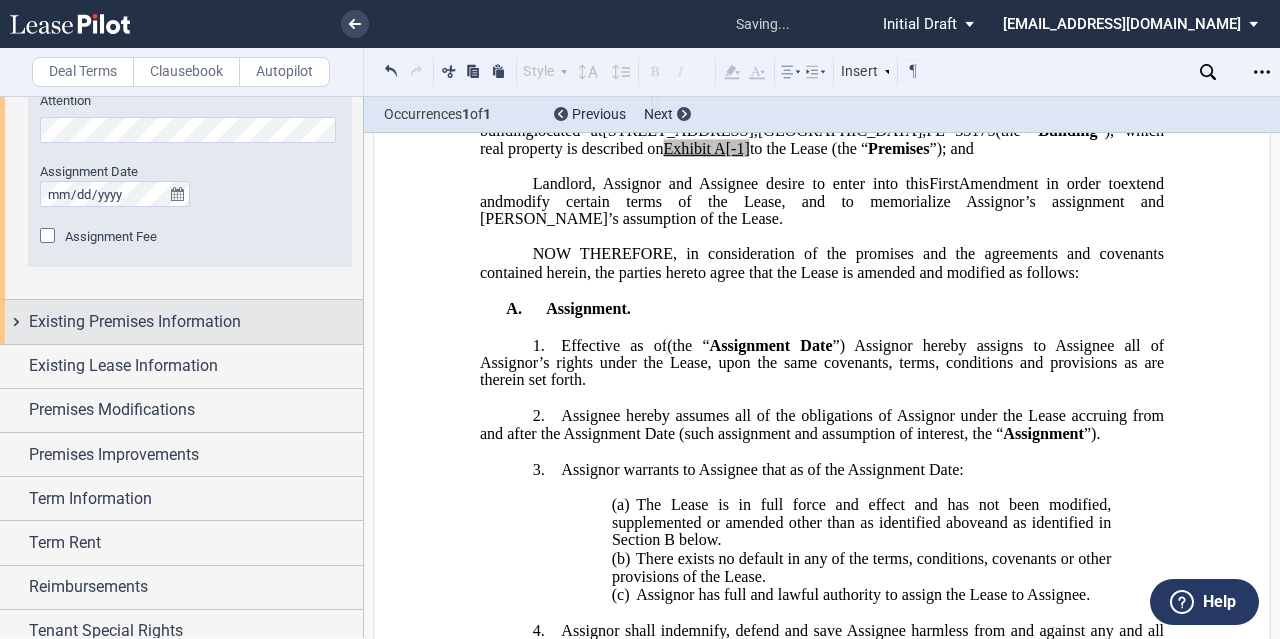 click on "Existing Premises Information" at bounding box center [135, 322] 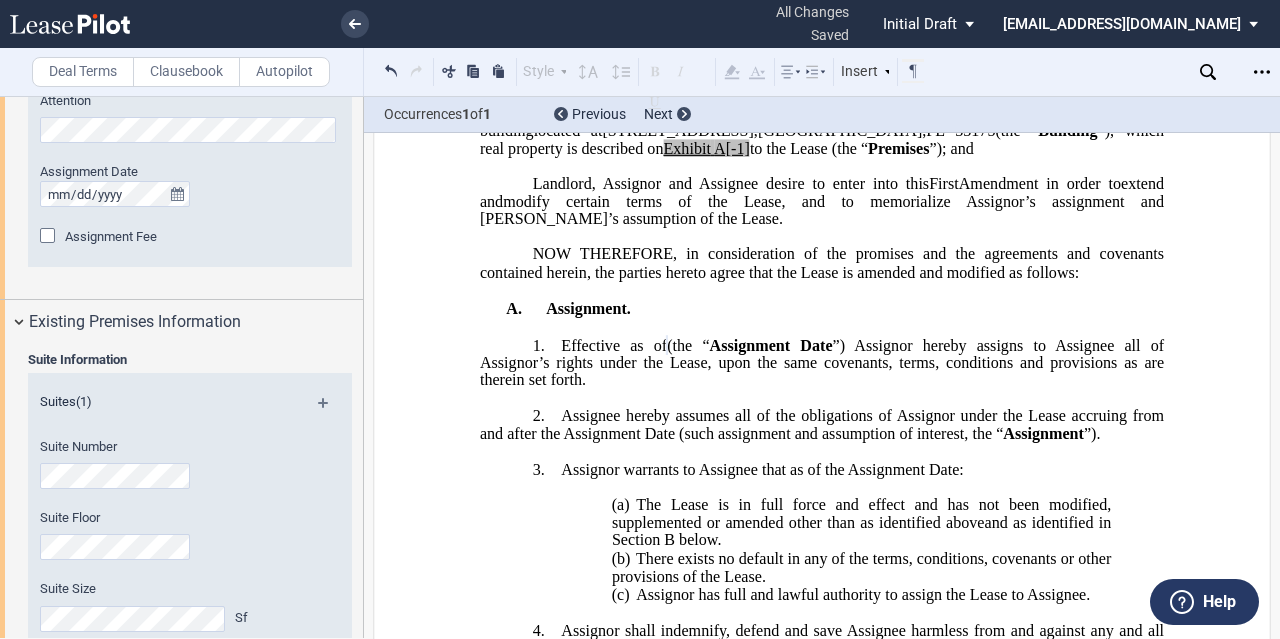 click on "Suite Number" at bounding box center [163, 473] 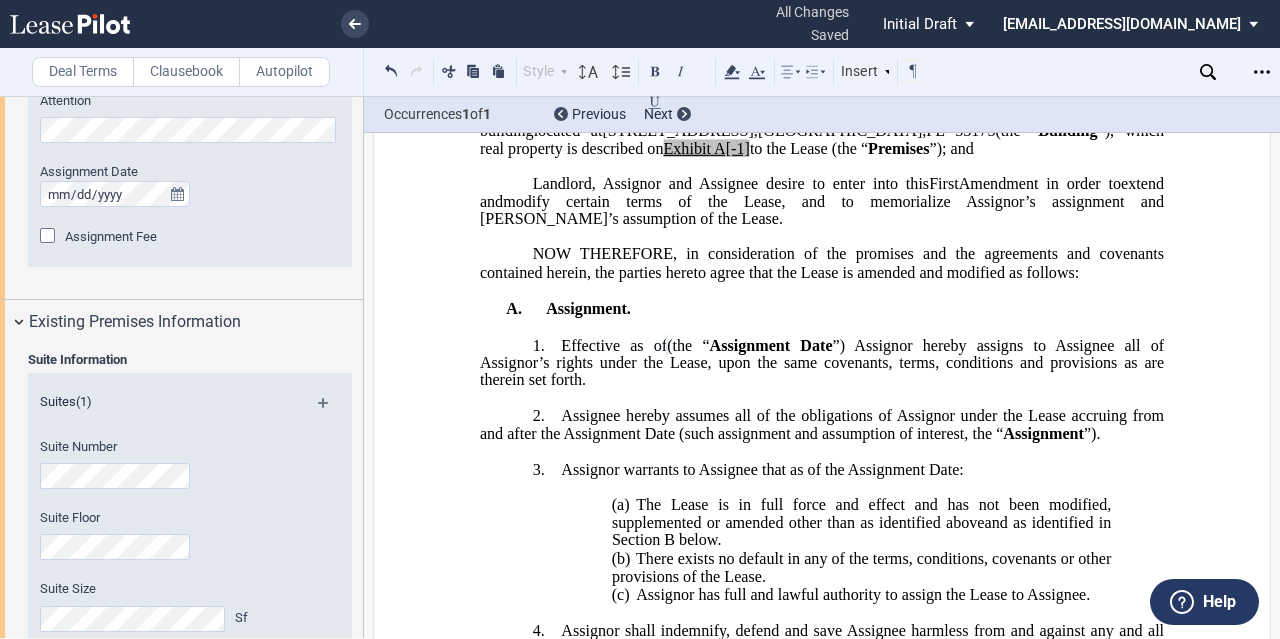 scroll, scrollTop: 1247, scrollLeft: 0, axis: vertical 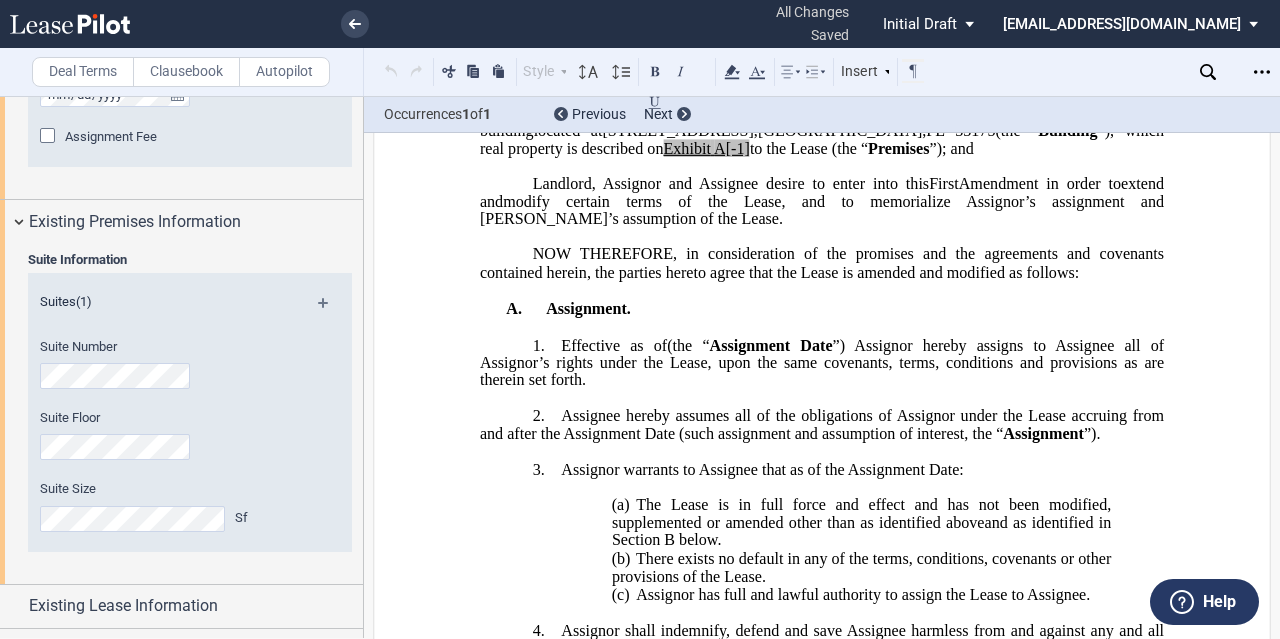 click on "Landlord, Assignor and Assignee desire to enter into this   ﻿ ﻿  First  Amendment in order to  extend and  modify certain terms of the Lease, and to memorialize Assignor’s assignment and Assignee’s assumption of the Lease." at bounding box center (822, 201) 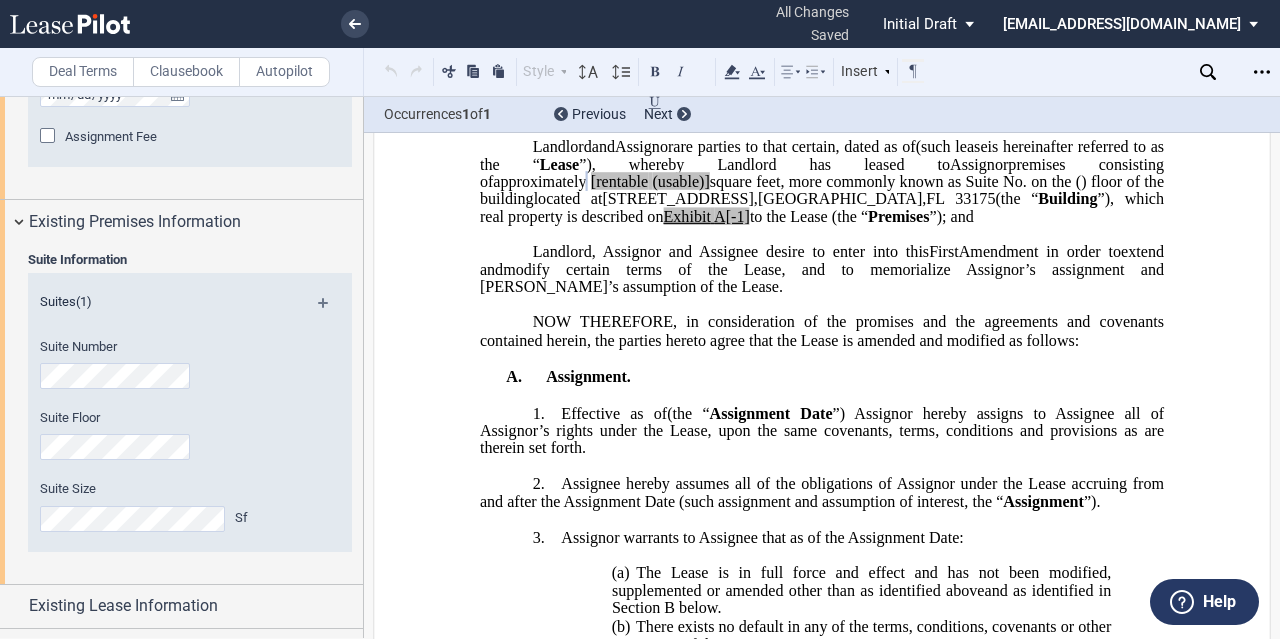 scroll, scrollTop: 200, scrollLeft: 0, axis: vertical 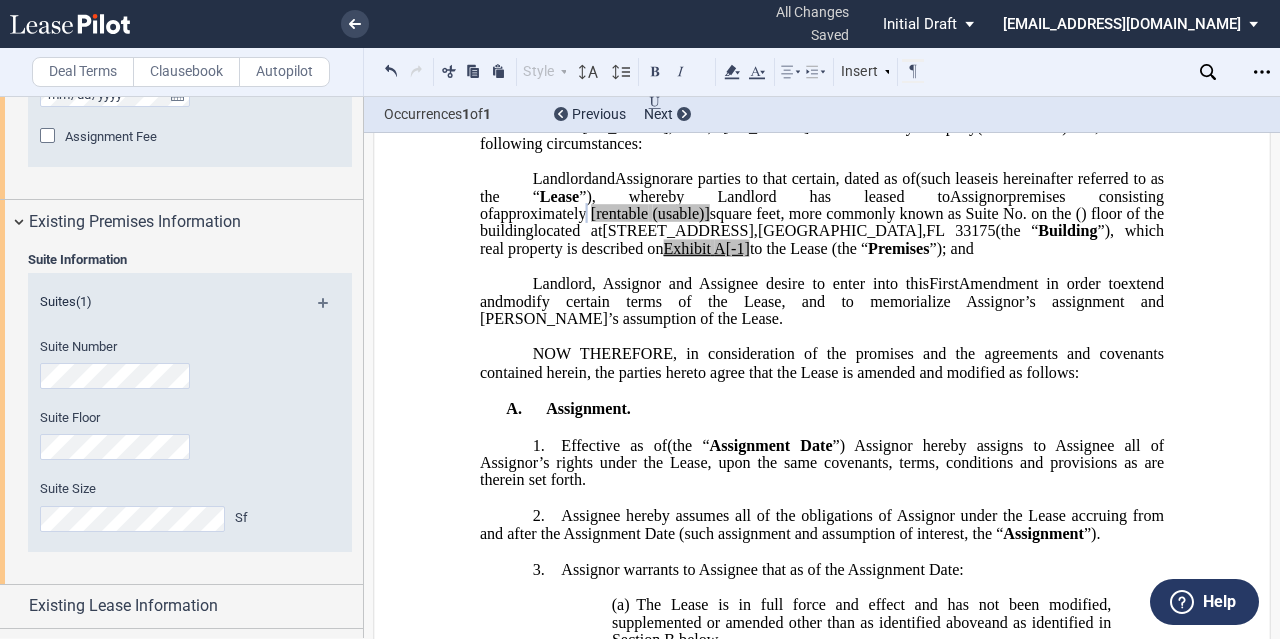 click on "[rentable" 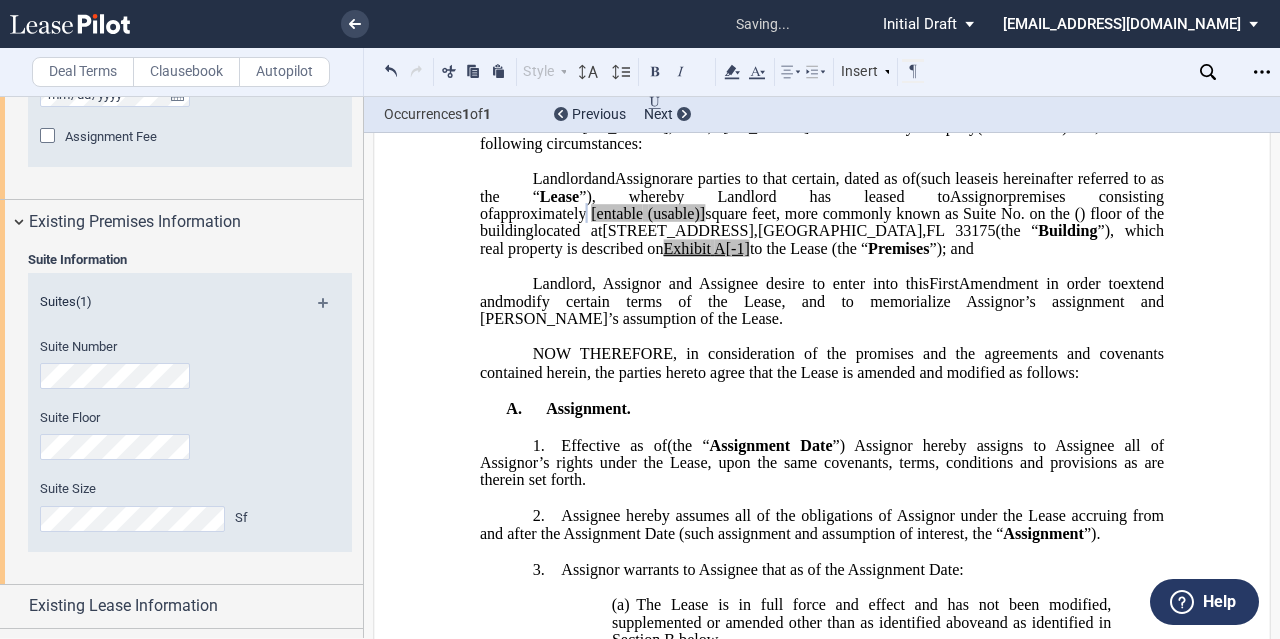 click on "square feet, more commonly known as Suite No." 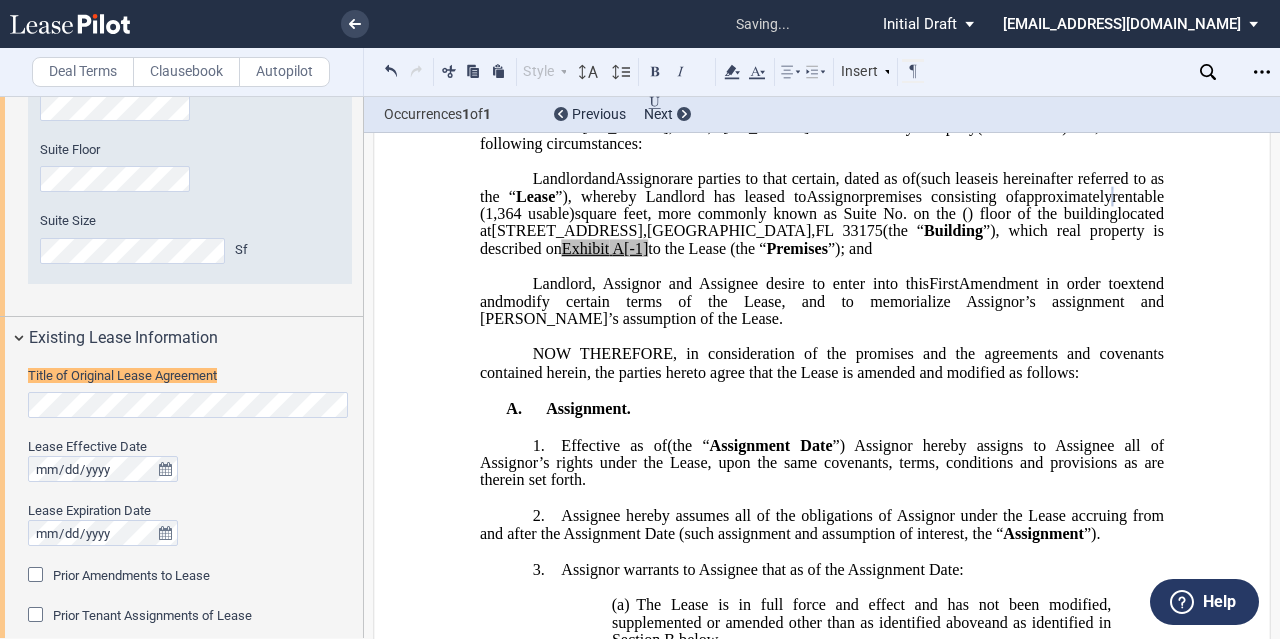 scroll, scrollTop: 1522, scrollLeft: 0, axis: vertical 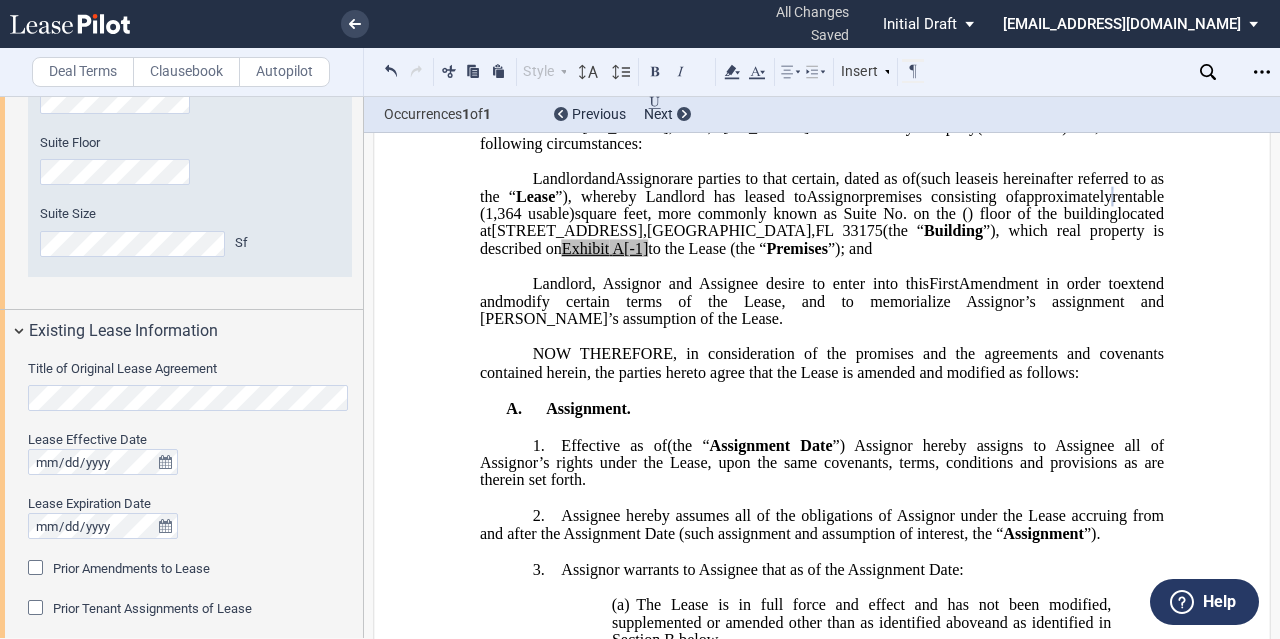 click on "located at" 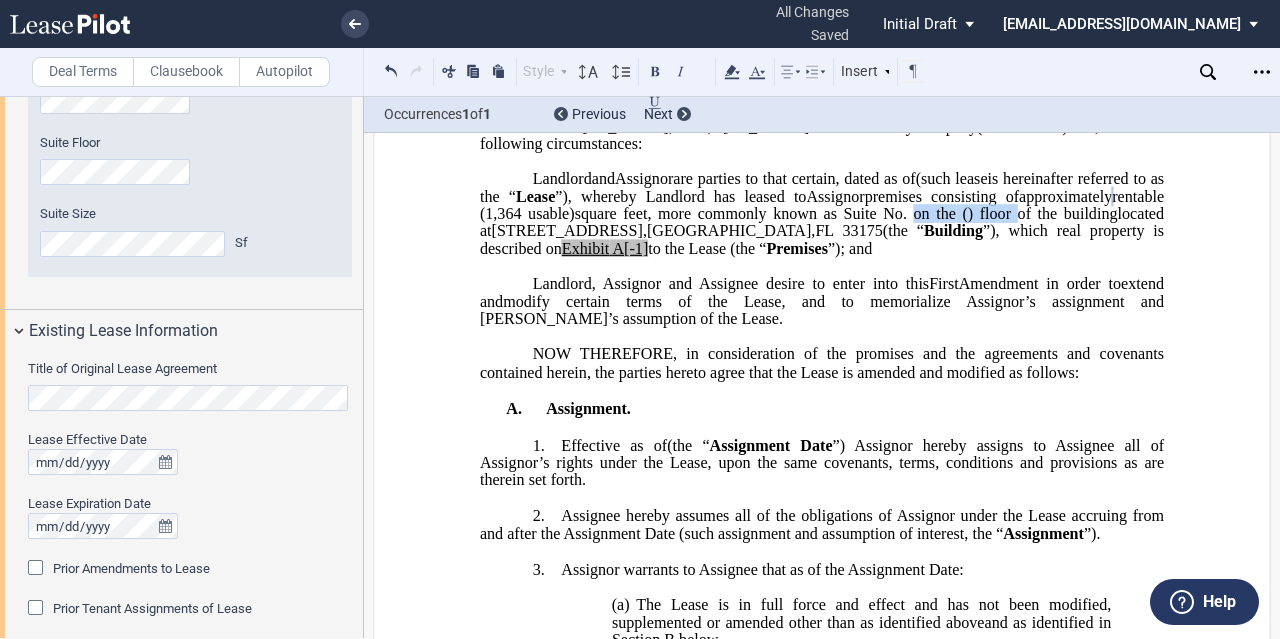 drag, startPoint x: 711, startPoint y: 269, endPoint x: 909, endPoint y: 260, distance: 198.20444 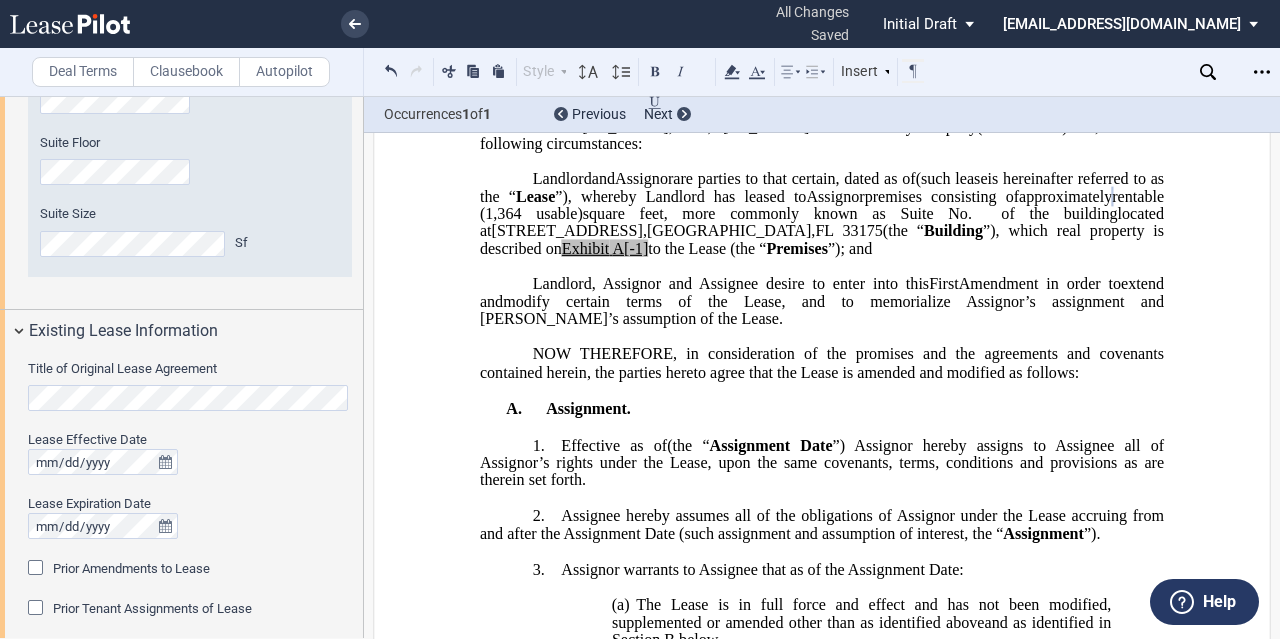 click on "to the Lease (the “" 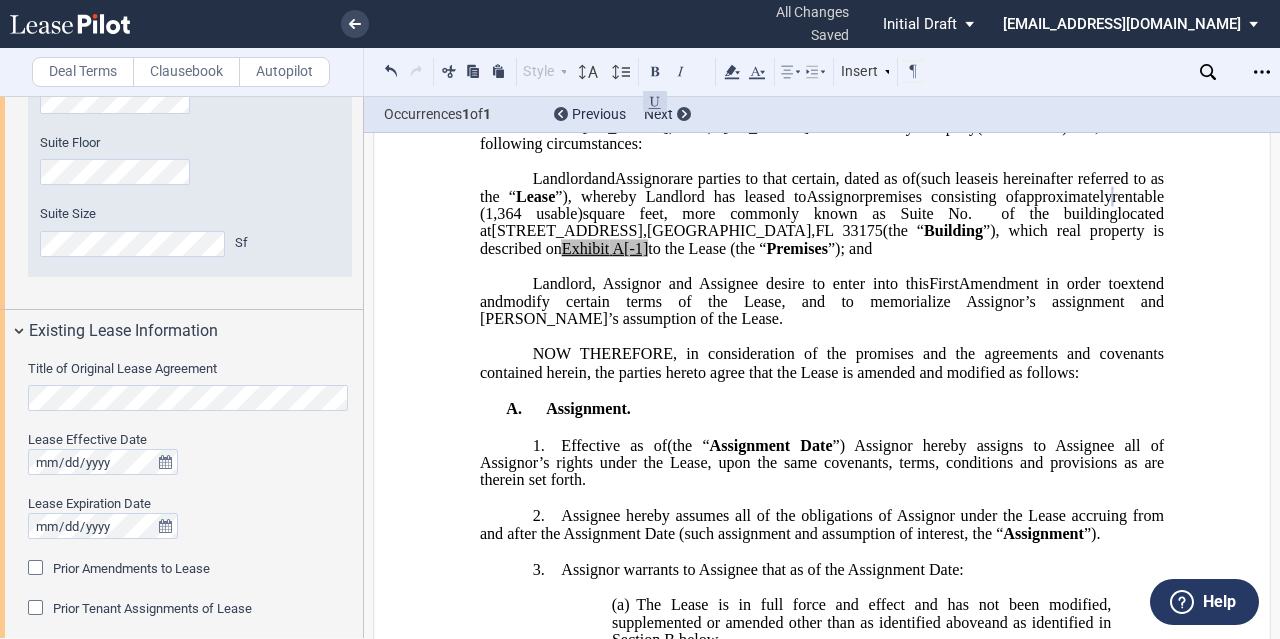type 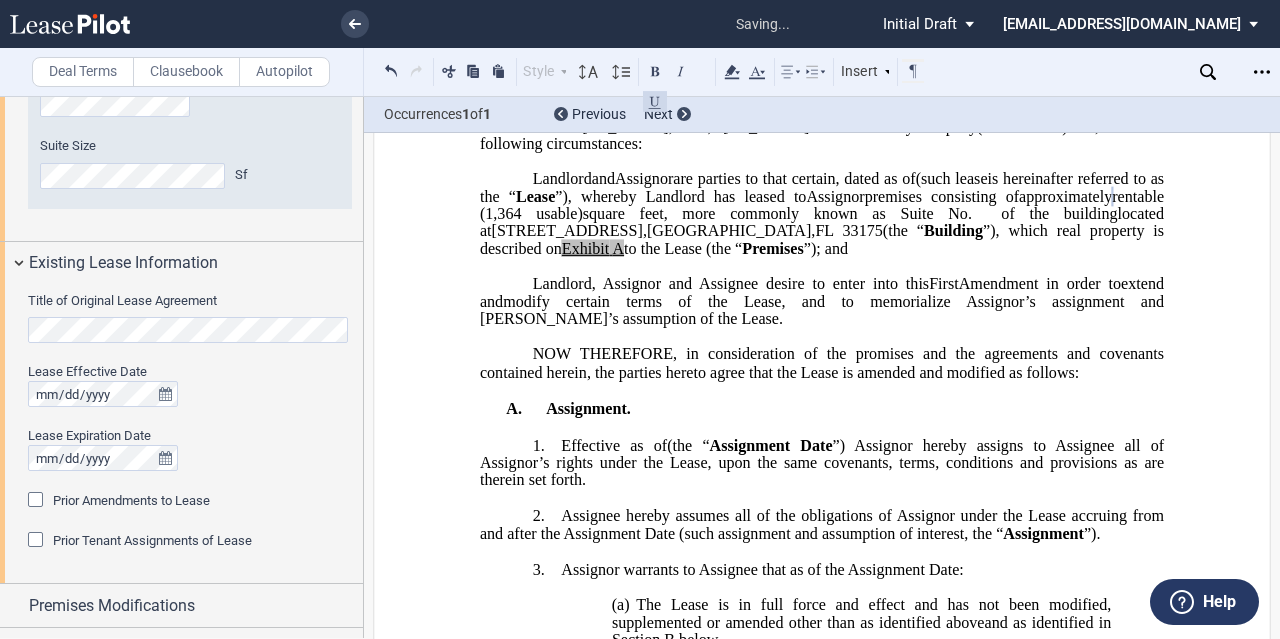 scroll, scrollTop: 1622, scrollLeft: 0, axis: vertical 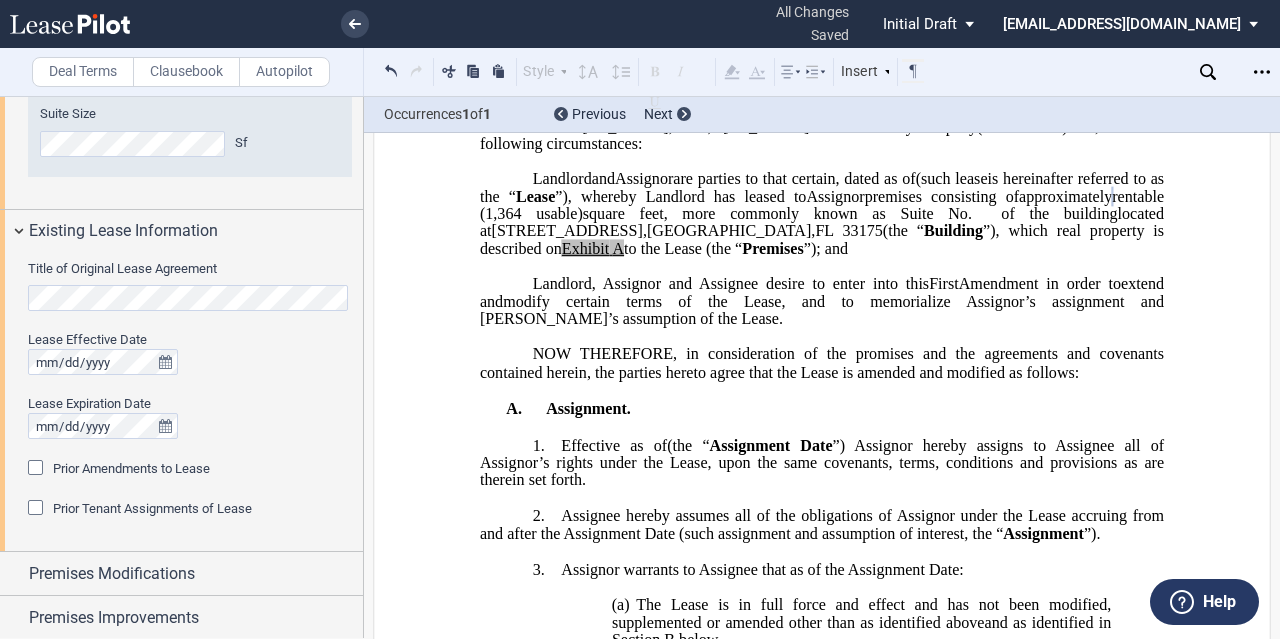 click on "Title of Original Lease Agreement
Lease Effective Date
Lease Expiration Date
Prior Amendments to Lease
Prior Amendments (1)
Amendment No. 1 Date" at bounding box center (181, 402) 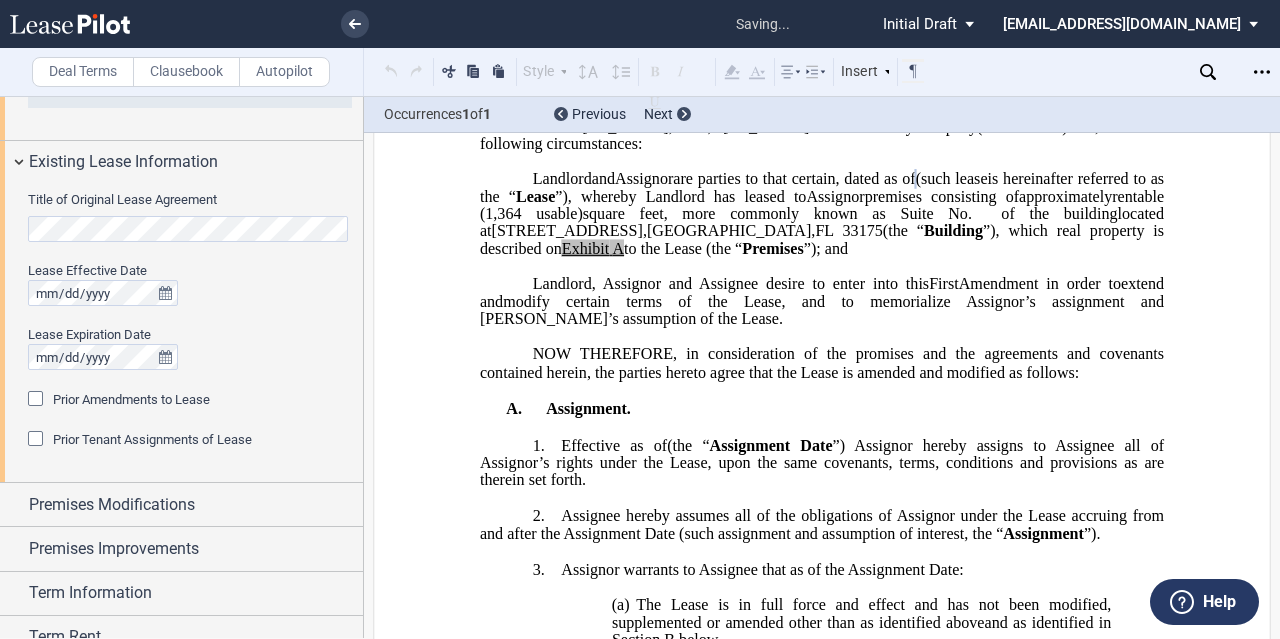 scroll, scrollTop: 1722, scrollLeft: 0, axis: vertical 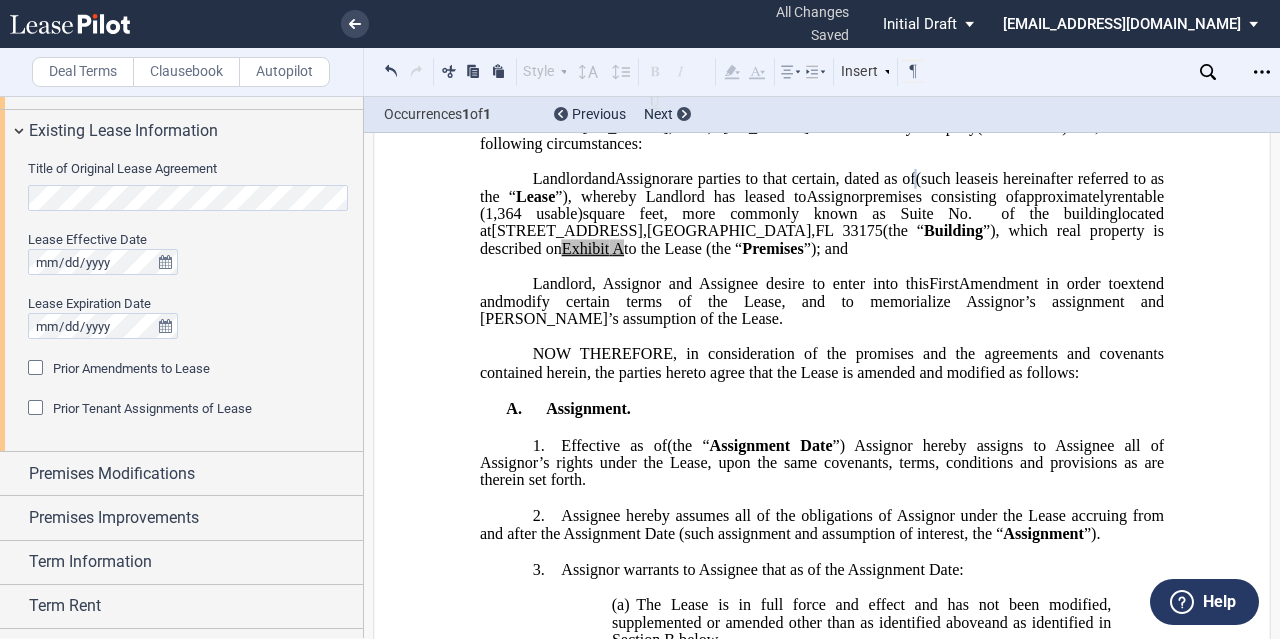 drag, startPoint x: 654, startPoint y: 265, endPoint x: 644, endPoint y: 248, distance: 19.723083 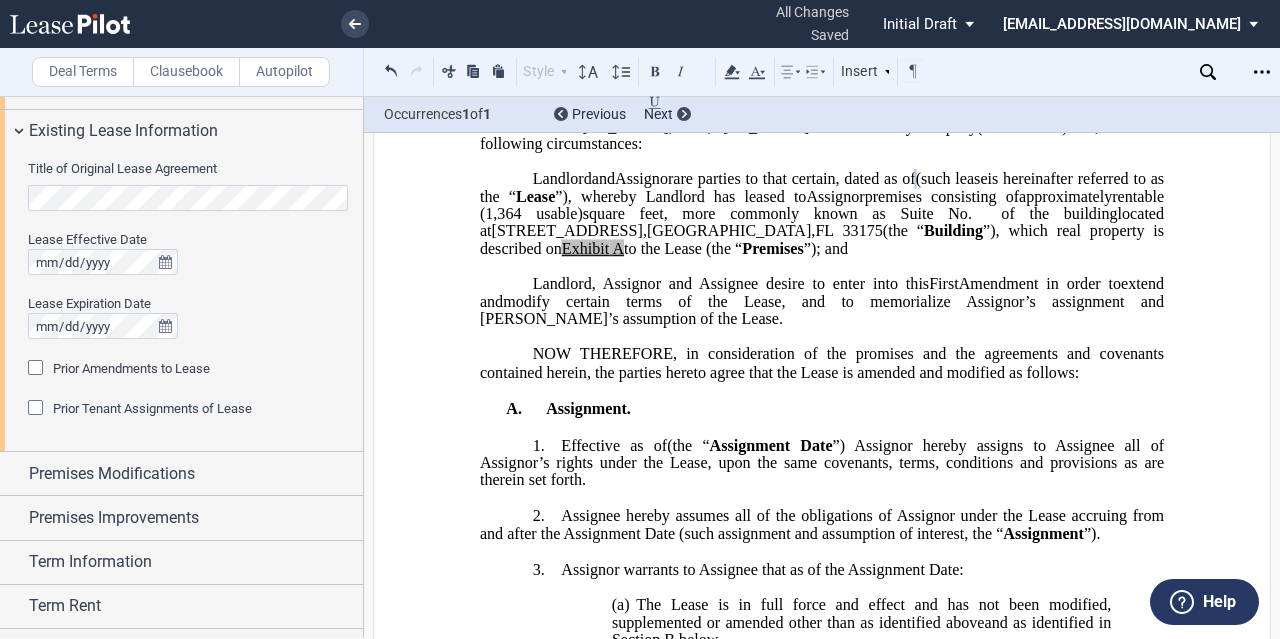 click on "(such lease" 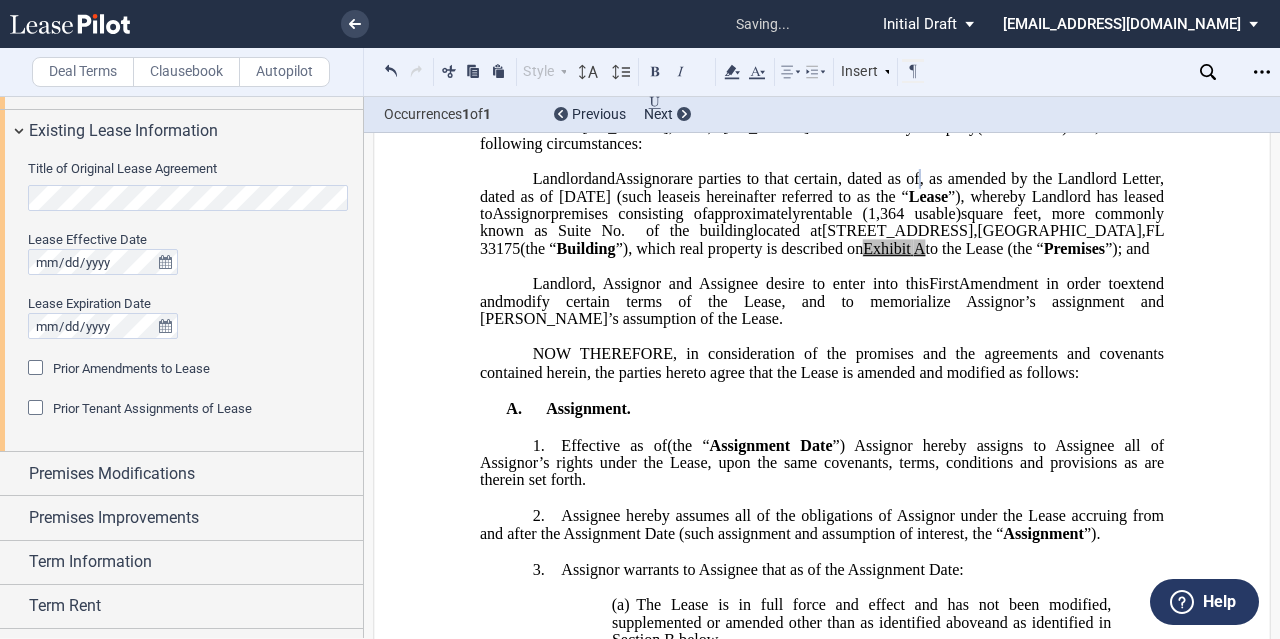 click on "square feet, more commonly known as Suite No." 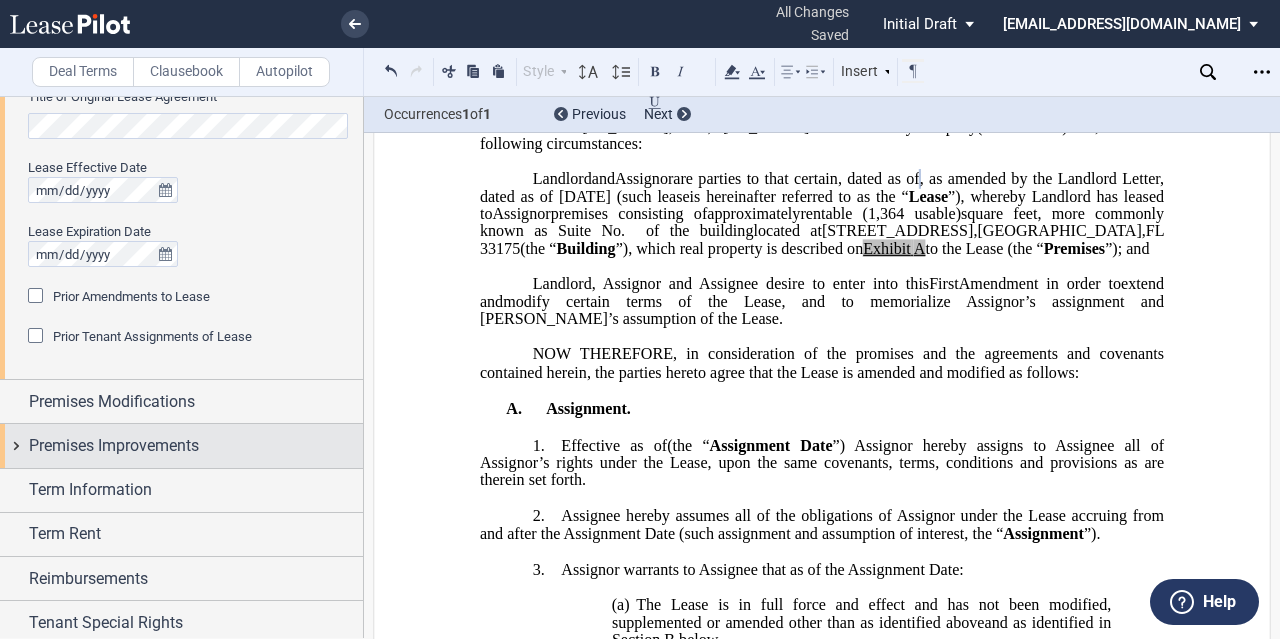 scroll, scrollTop: 1822, scrollLeft: 0, axis: vertical 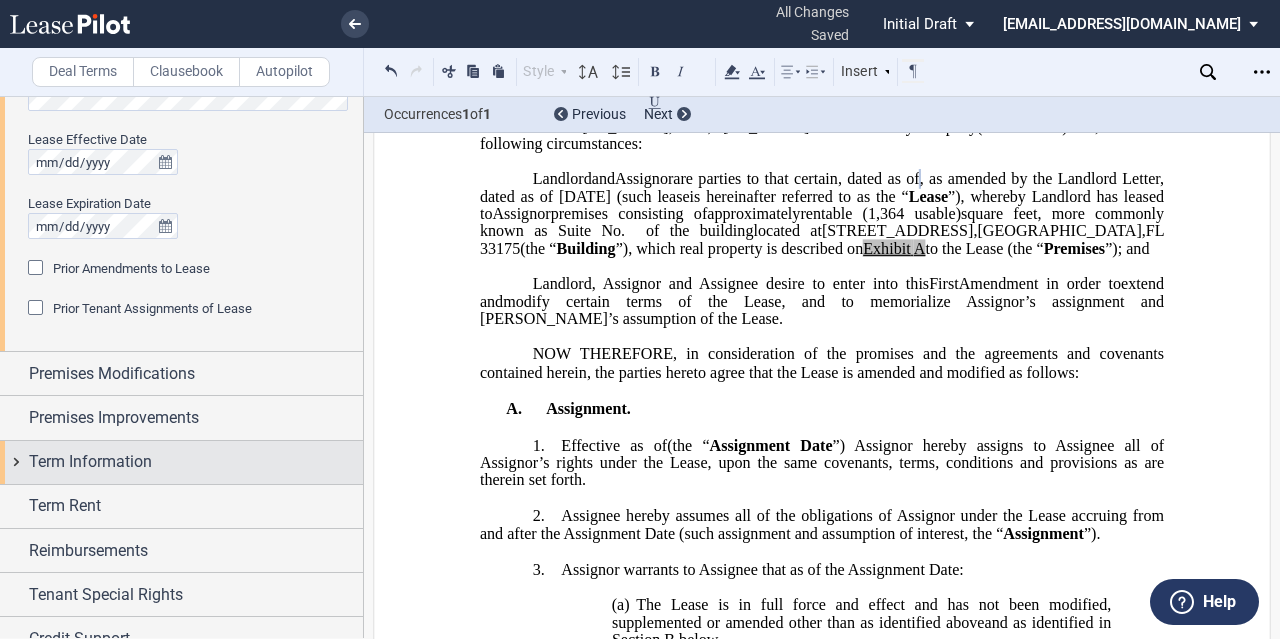 click on "Term Information" at bounding box center [181, 462] 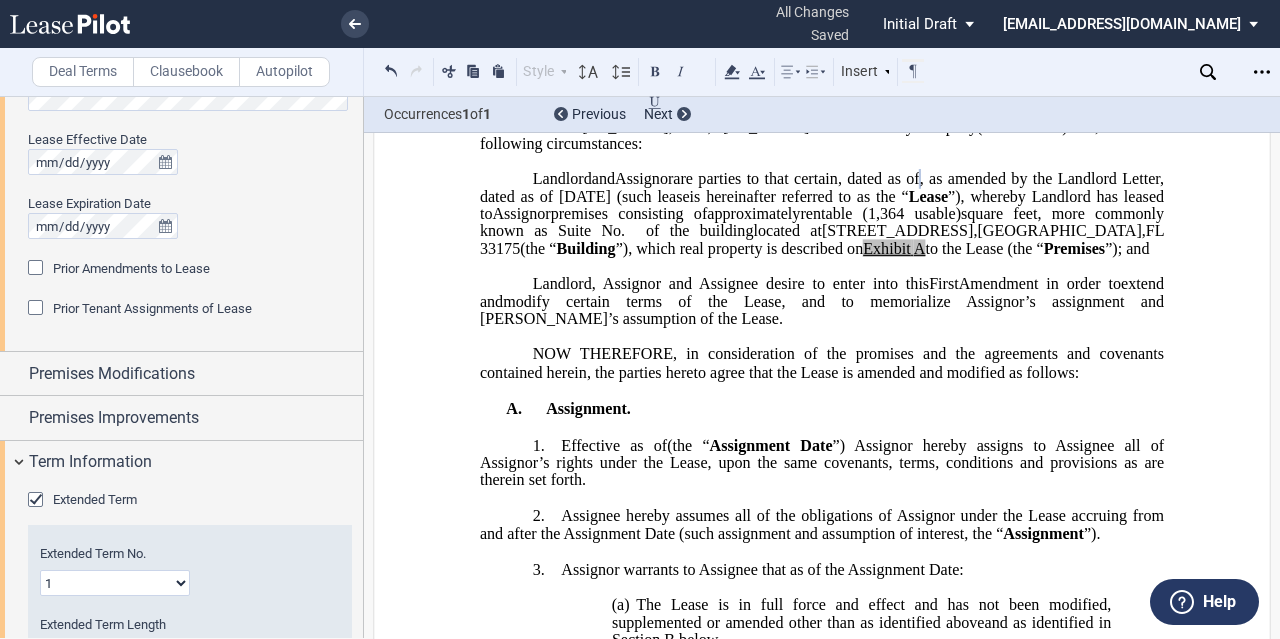 scroll, scrollTop: 1922, scrollLeft: 0, axis: vertical 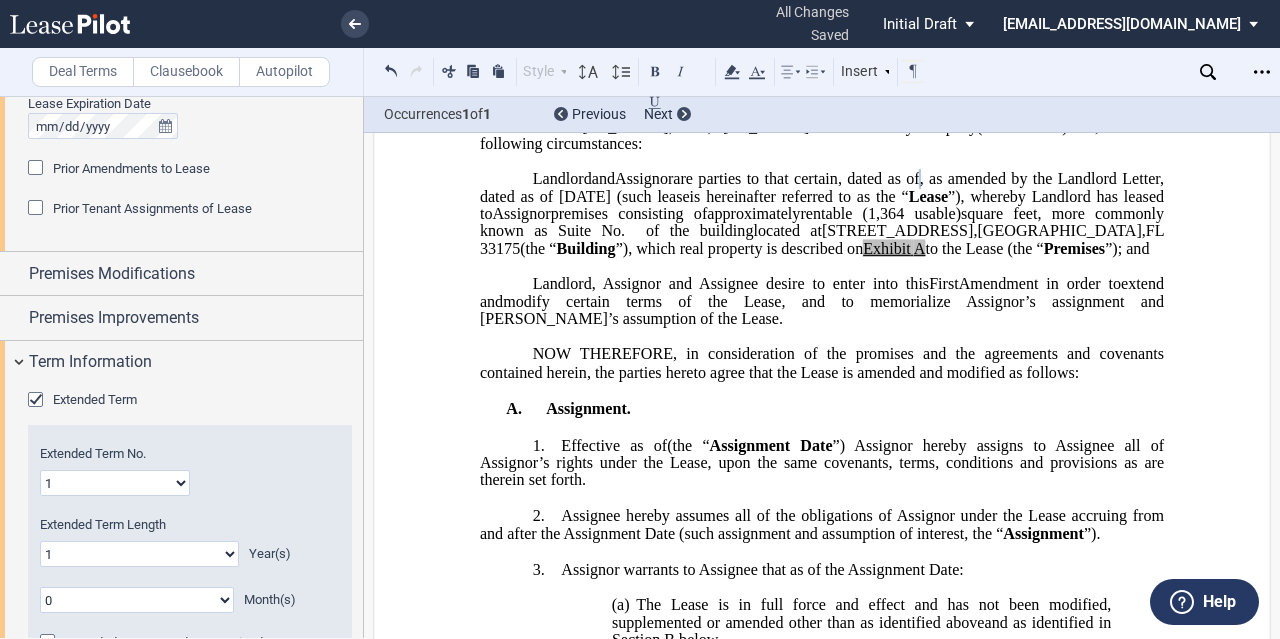 click on "Extended Term" 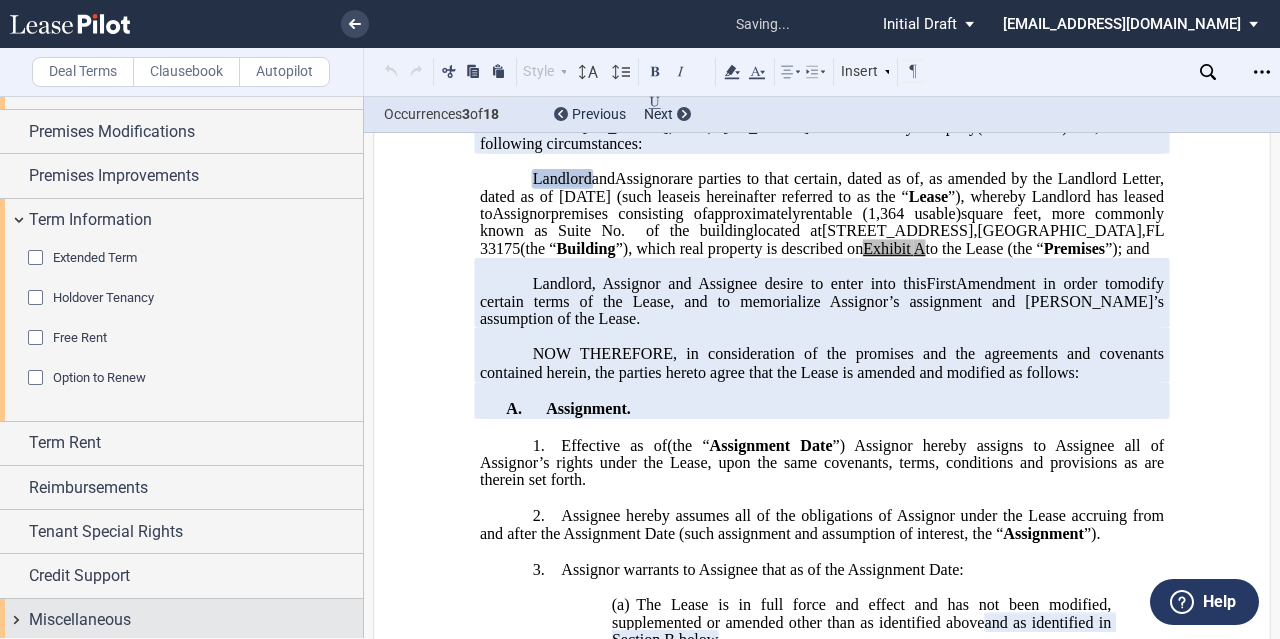 click on "Miscellaneous" at bounding box center (196, 620) 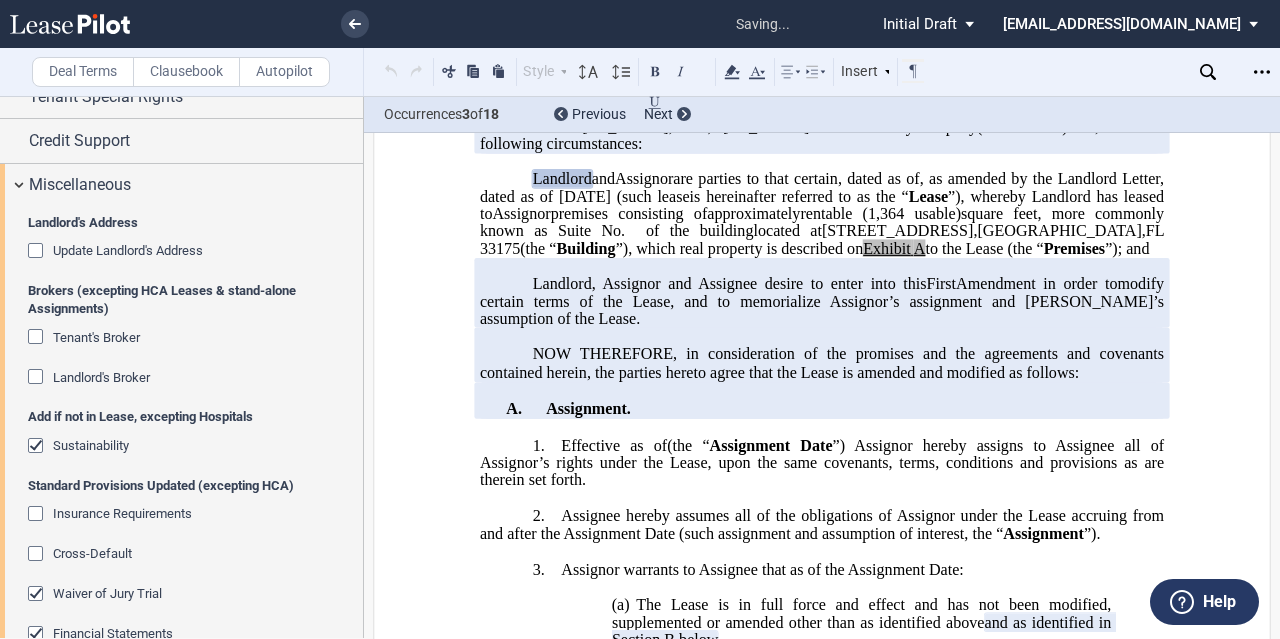 scroll, scrollTop: 2684, scrollLeft: 0, axis: vertical 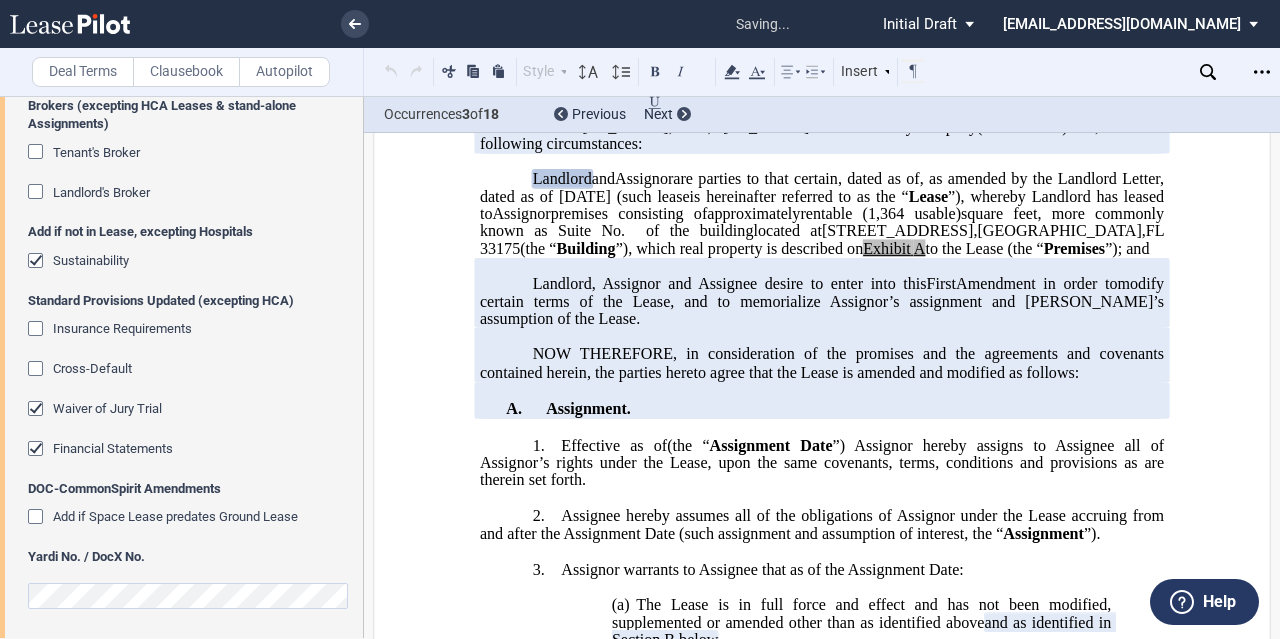 click on "Financial Statements" 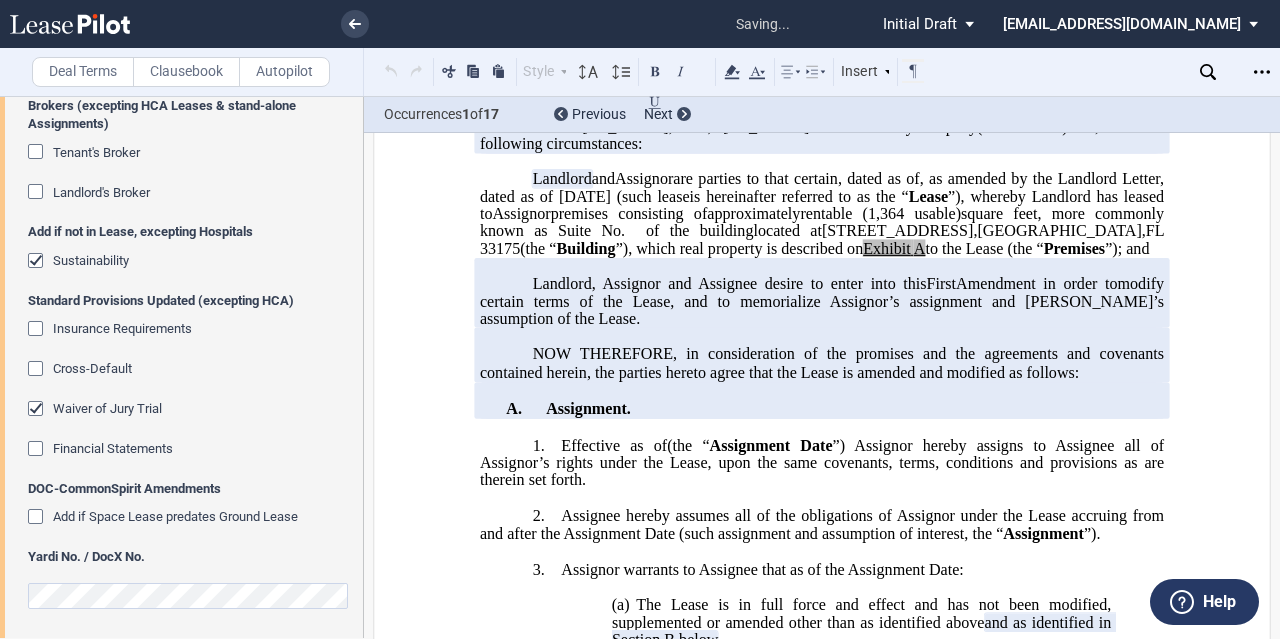 click on "Waiver of Jury Trial" 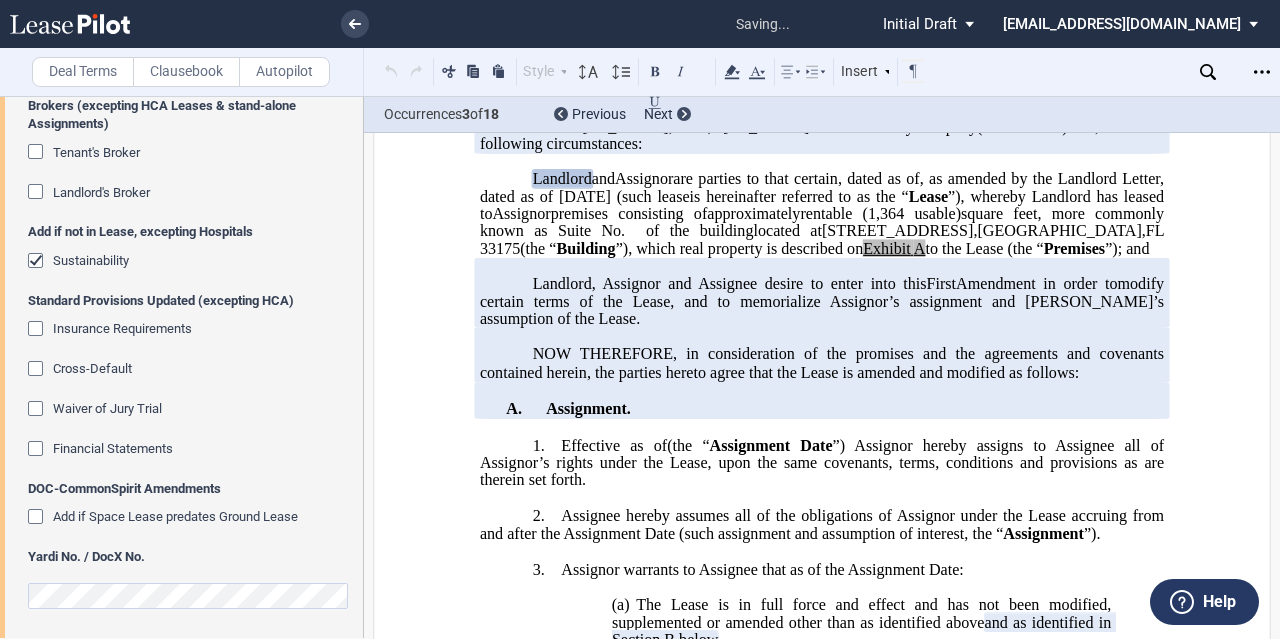 click on "Sustainability" 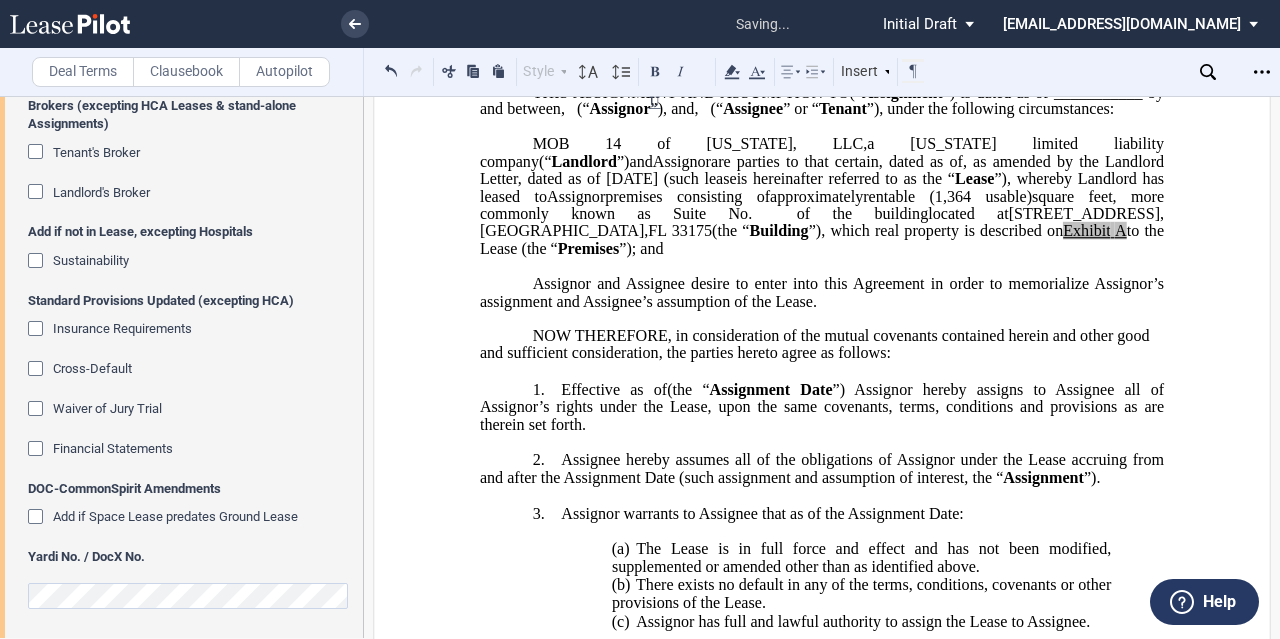 scroll, scrollTop: 182, scrollLeft: 0, axis: vertical 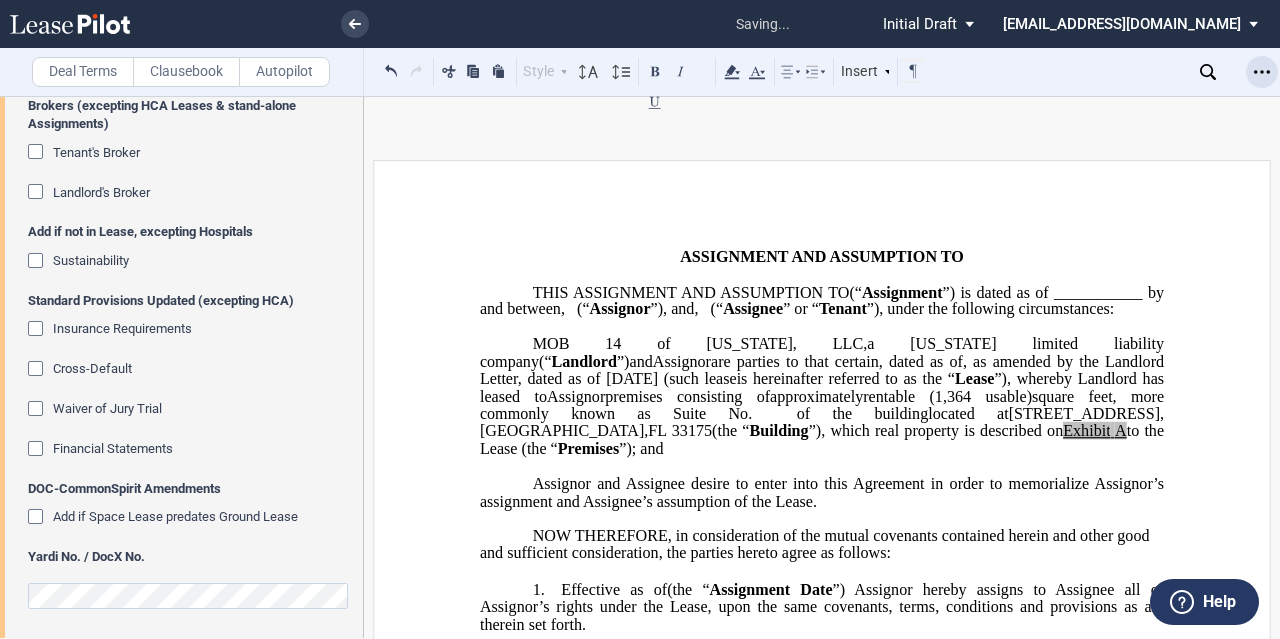 click at bounding box center (1262, 72) 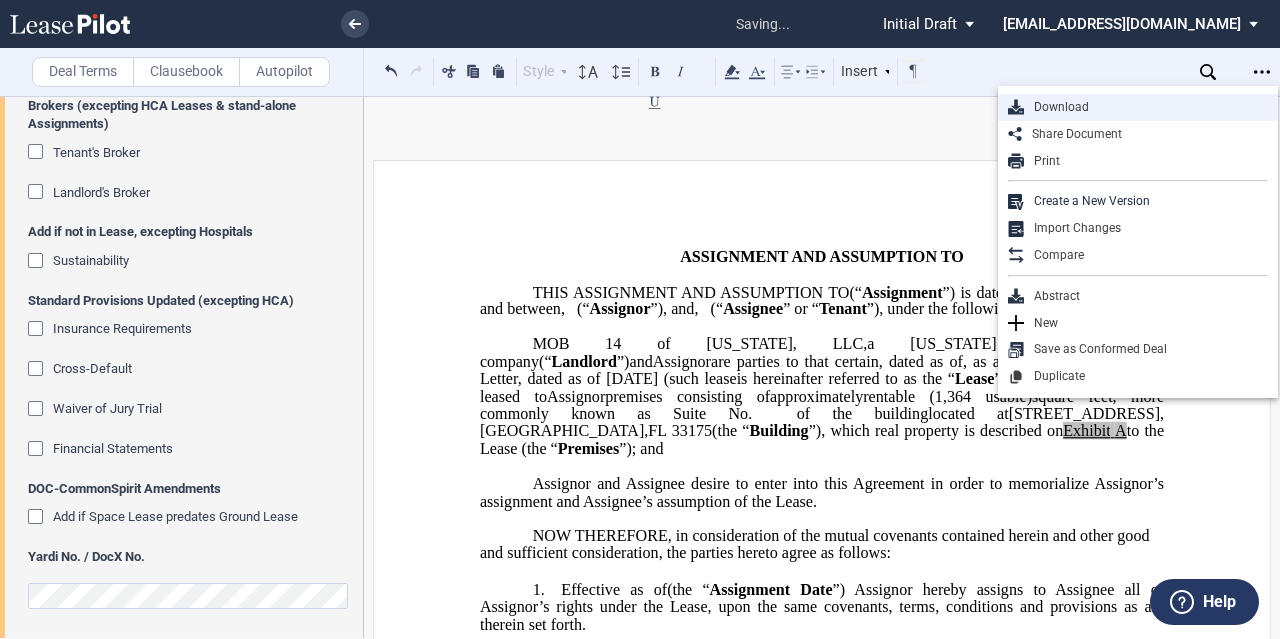 click on "Download" at bounding box center (1146, 107) 